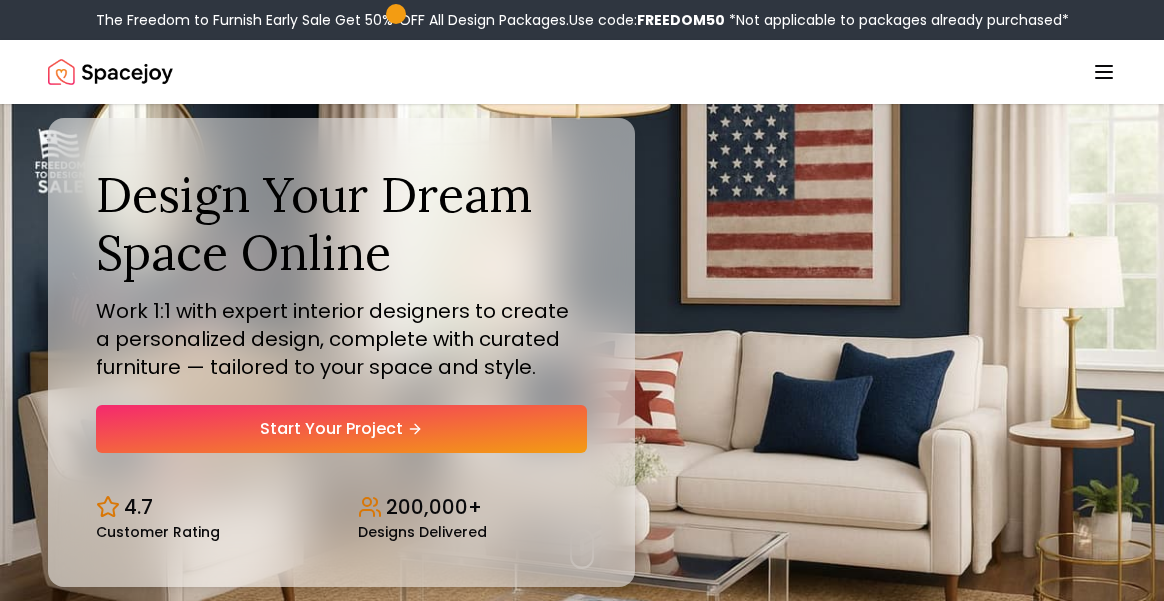 scroll, scrollTop: 0, scrollLeft: 0, axis: both 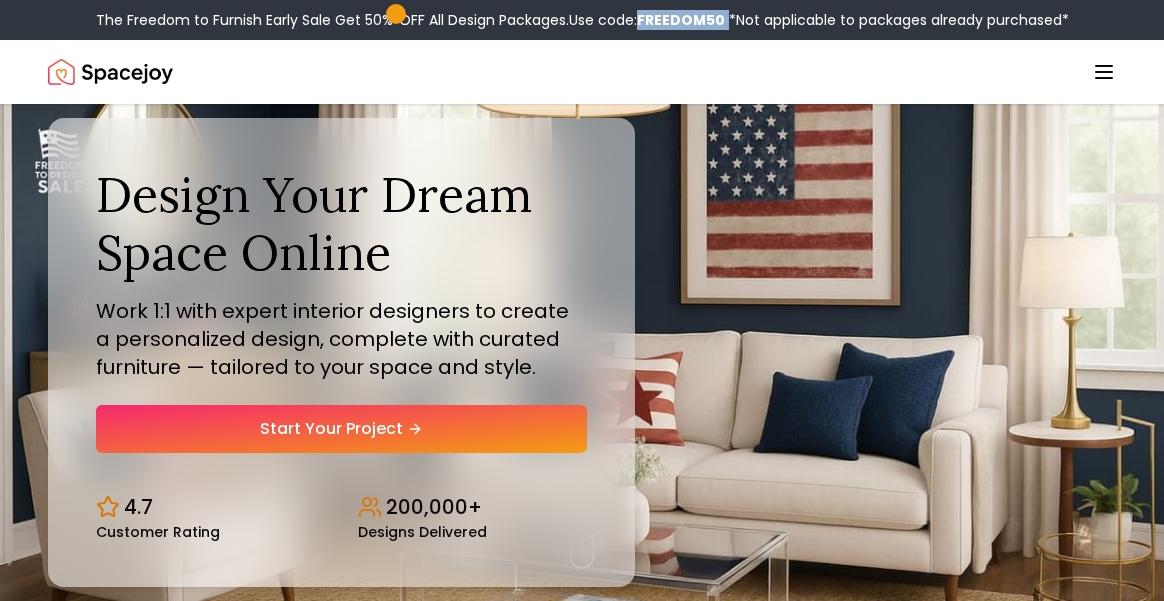 drag, startPoint x: 726, startPoint y: 17, endPoint x: 641, endPoint y: 17, distance: 85 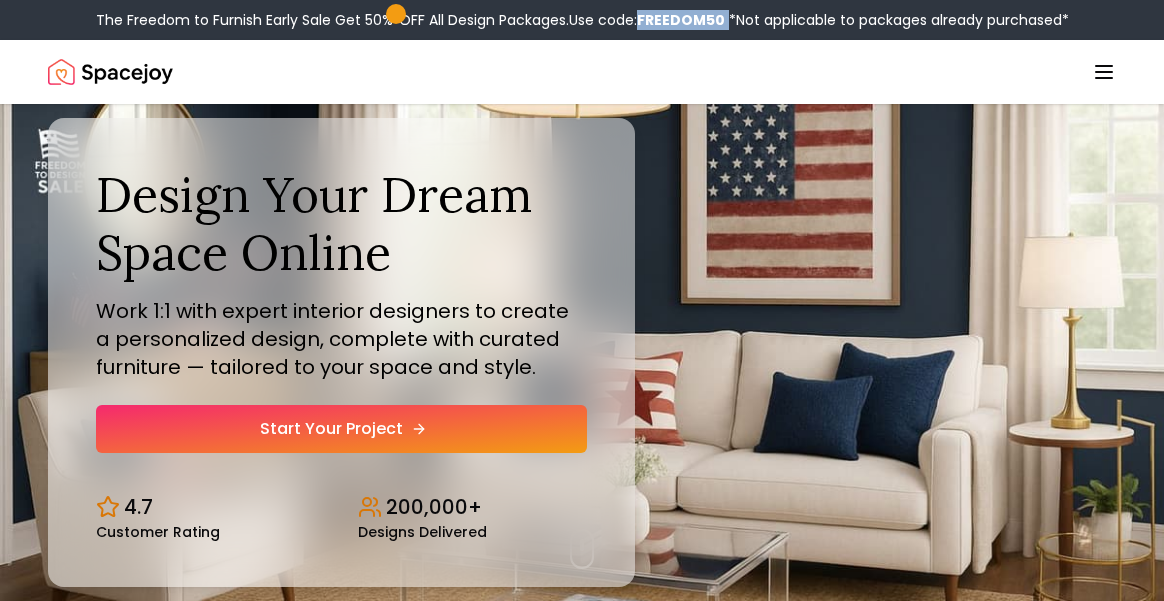 click on "Start Your Project" at bounding box center (341, 429) 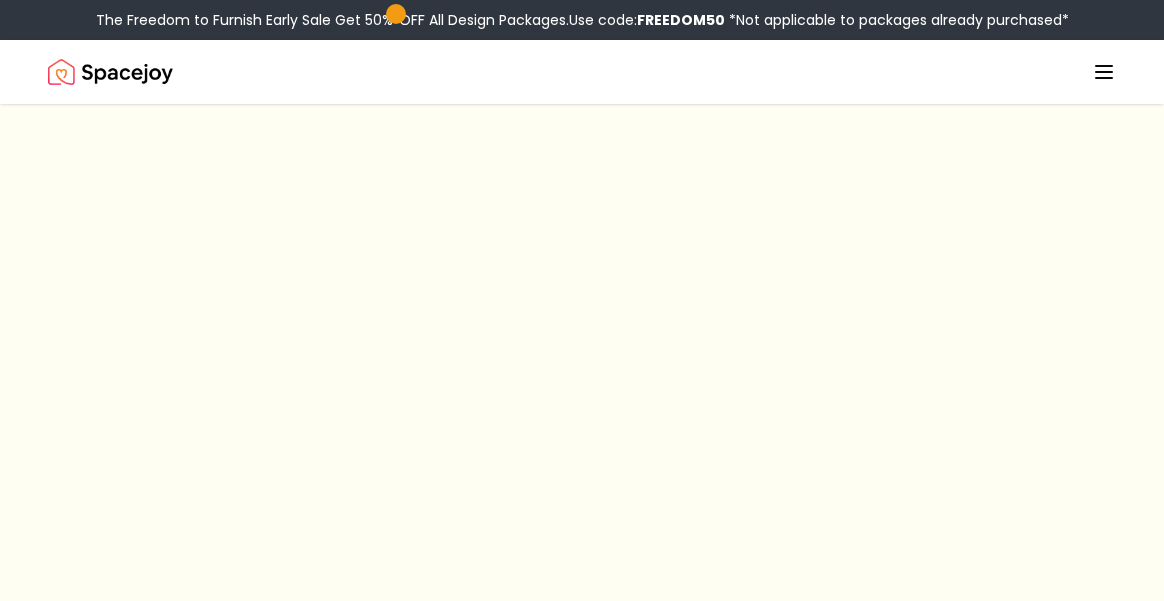 scroll, scrollTop: 0, scrollLeft: 0, axis: both 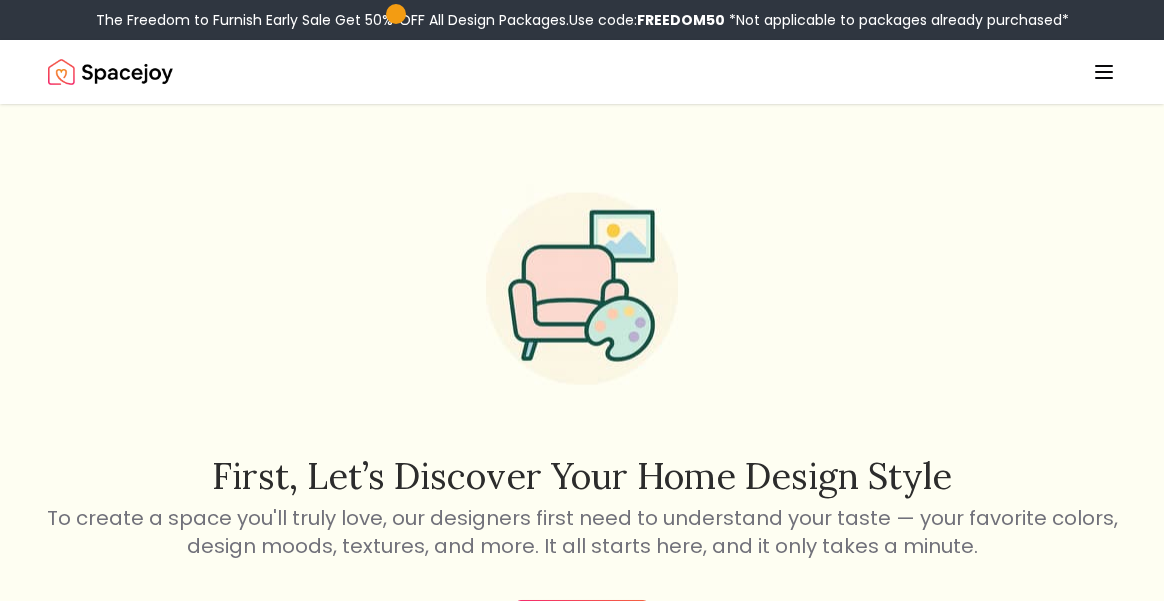 click 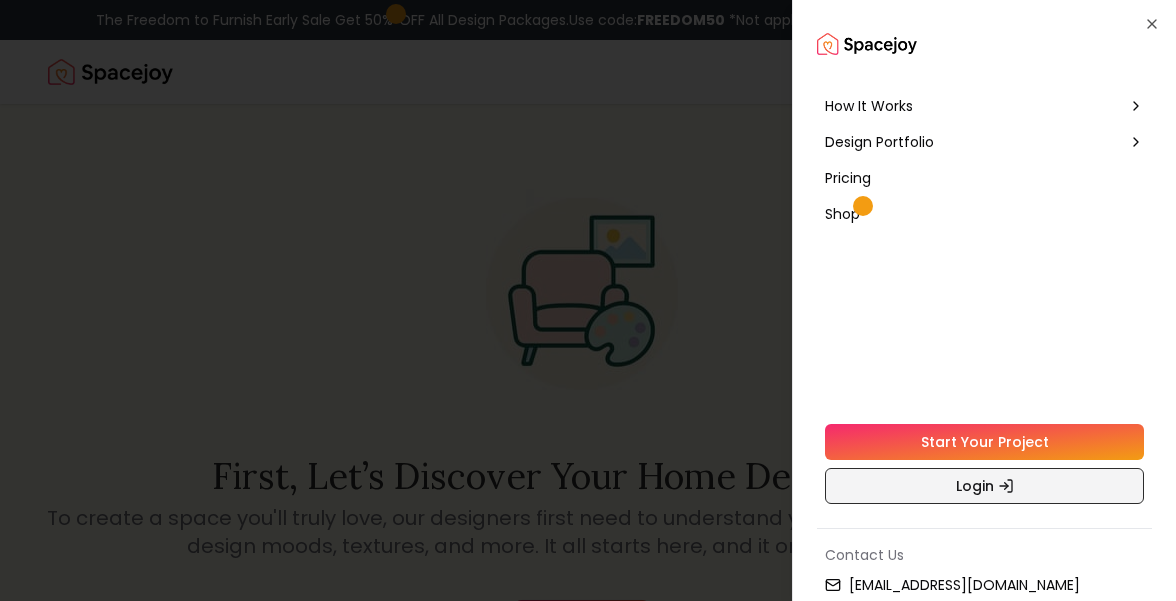 click 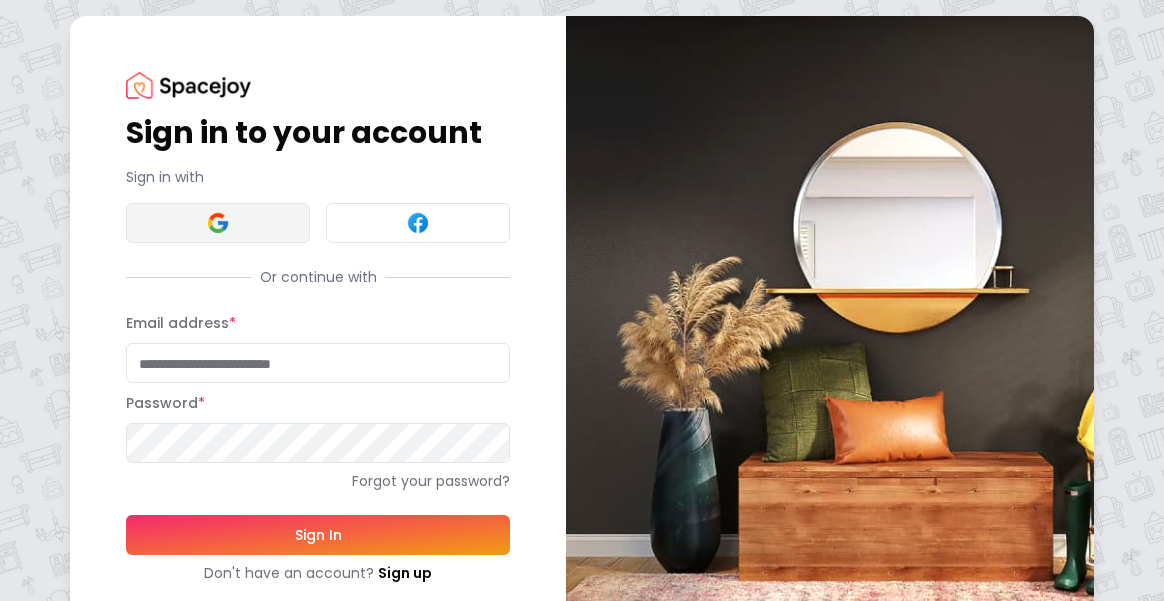 click at bounding box center [218, 223] 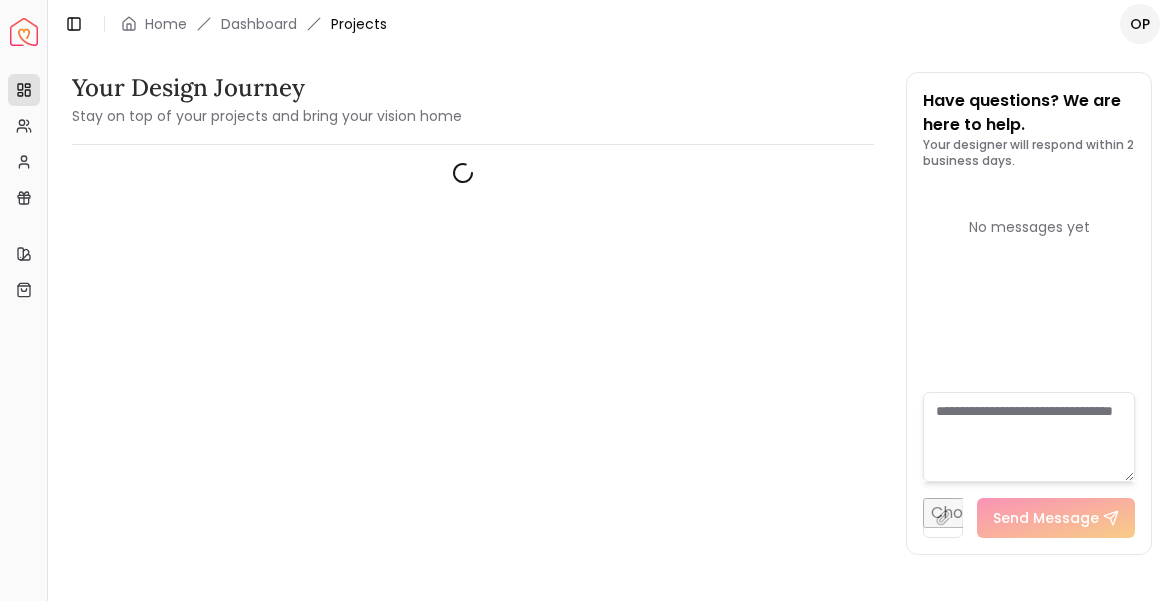 scroll, scrollTop: 0, scrollLeft: 0, axis: both 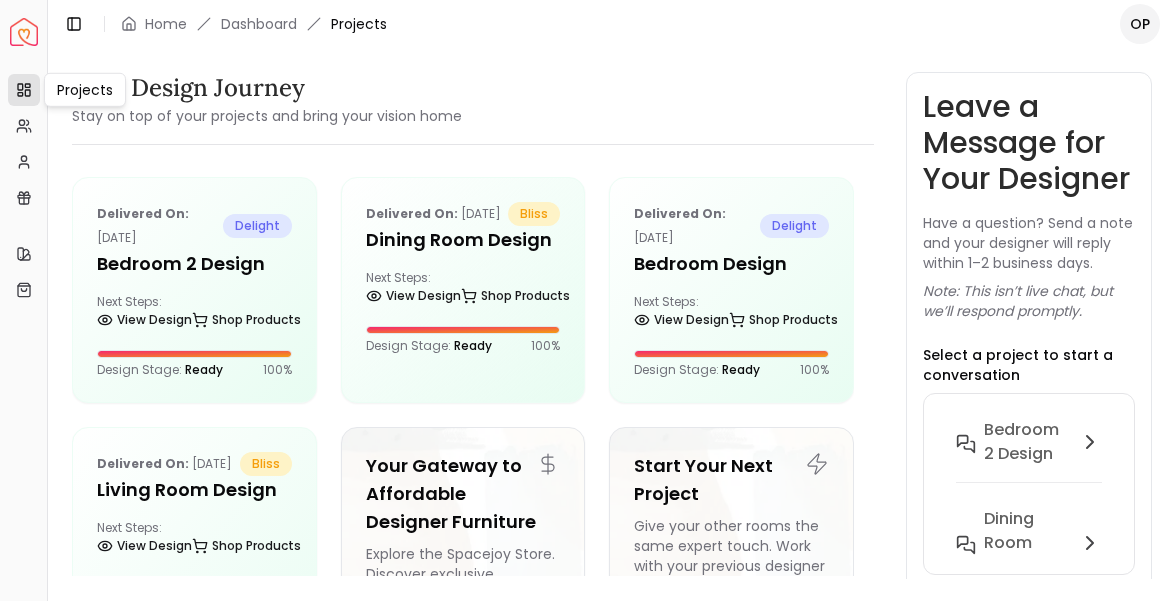 click at bounding box center [24, 32] 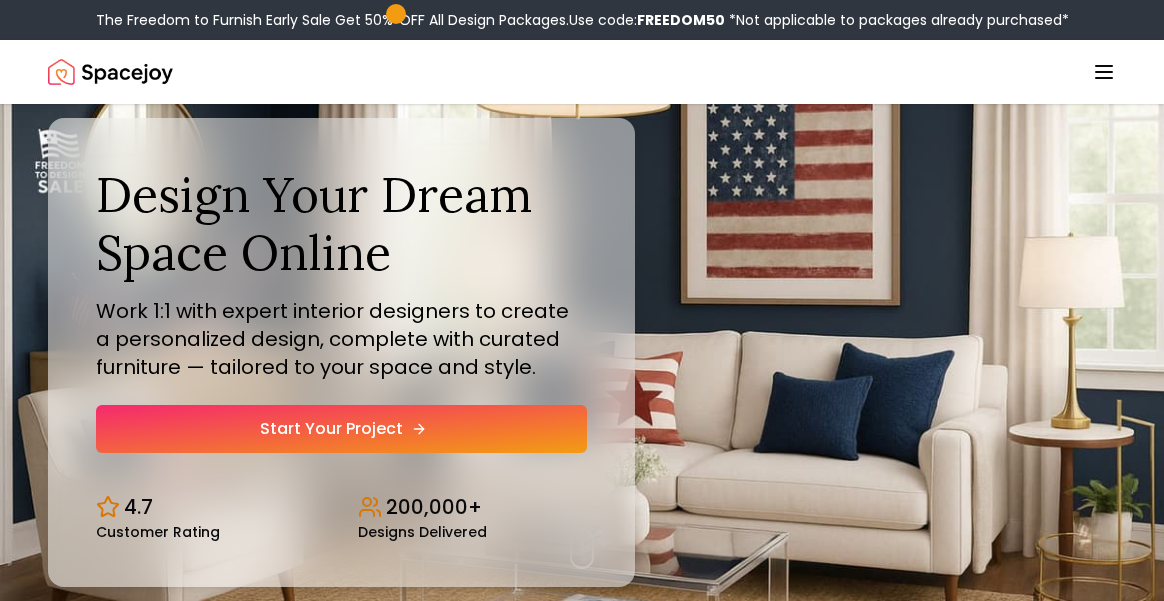 click on "Start Your Project" at bounding box center [341, 429] 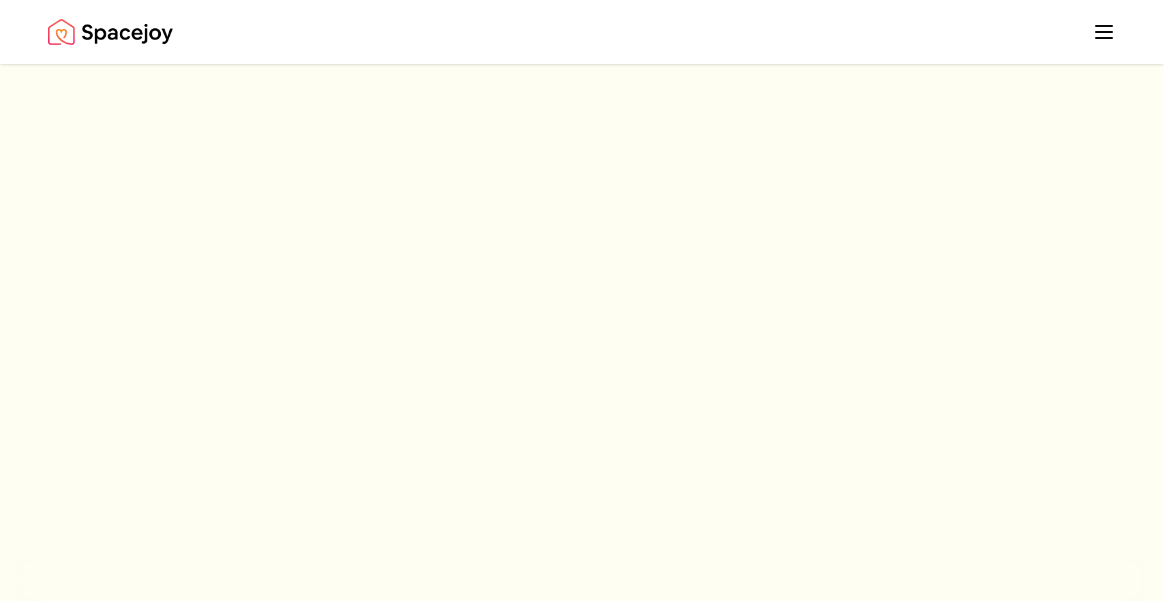 scroll, scrollTop: 0, scrollLeft: 0, axis: both 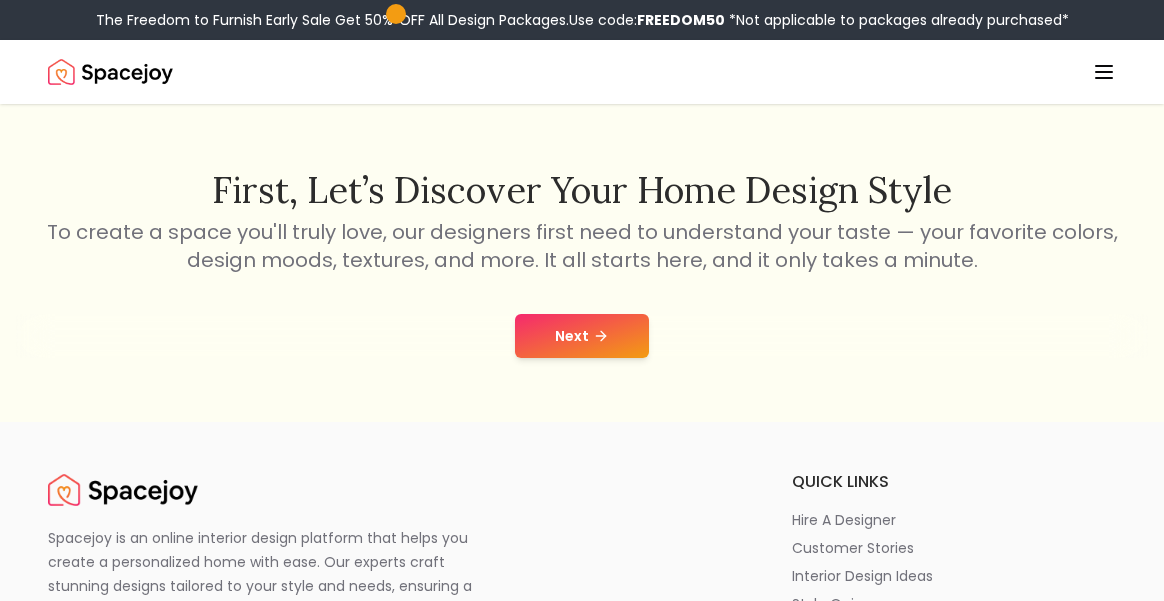 click on "Next" at bounding box center [582, 336] 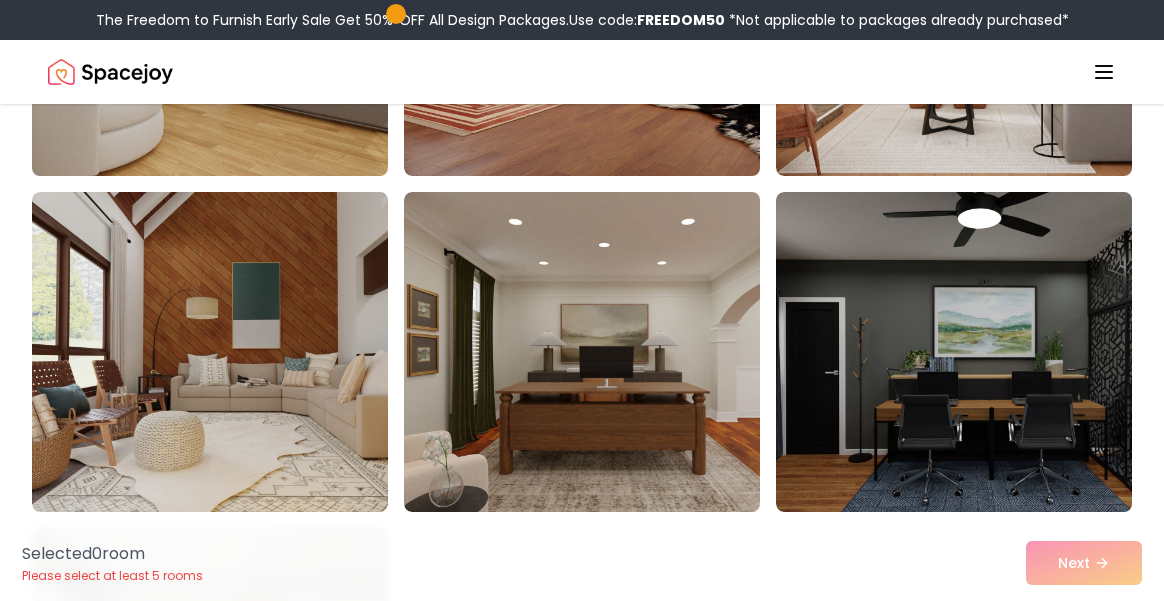 scroll, scrollTop: 778, scrollLeft: 0, axis: vertical 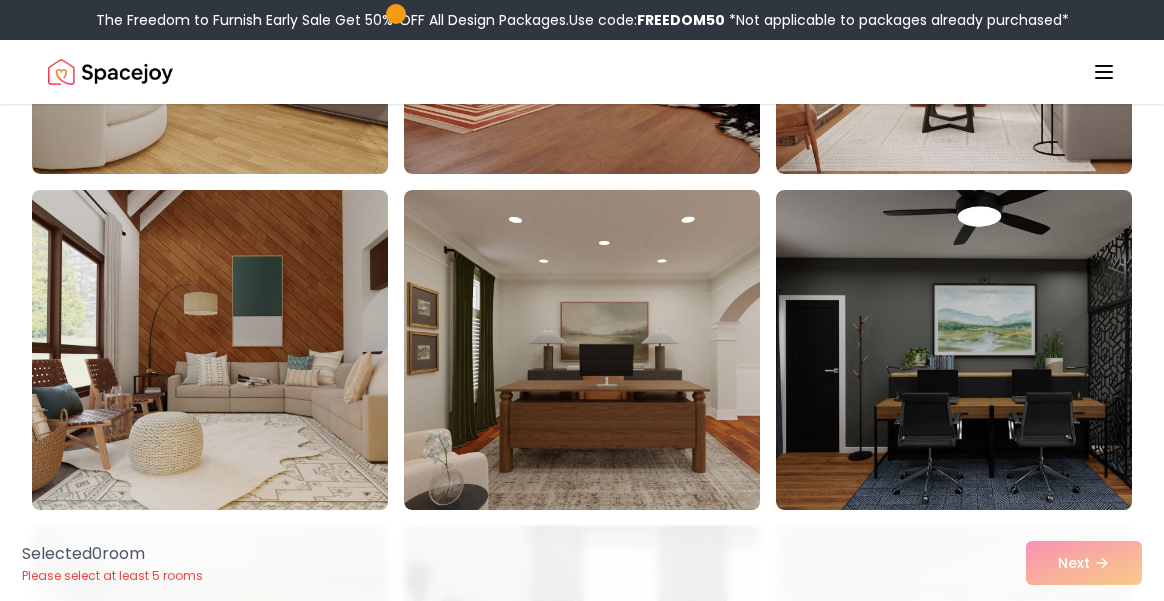 click at bounding box center [232, 350] 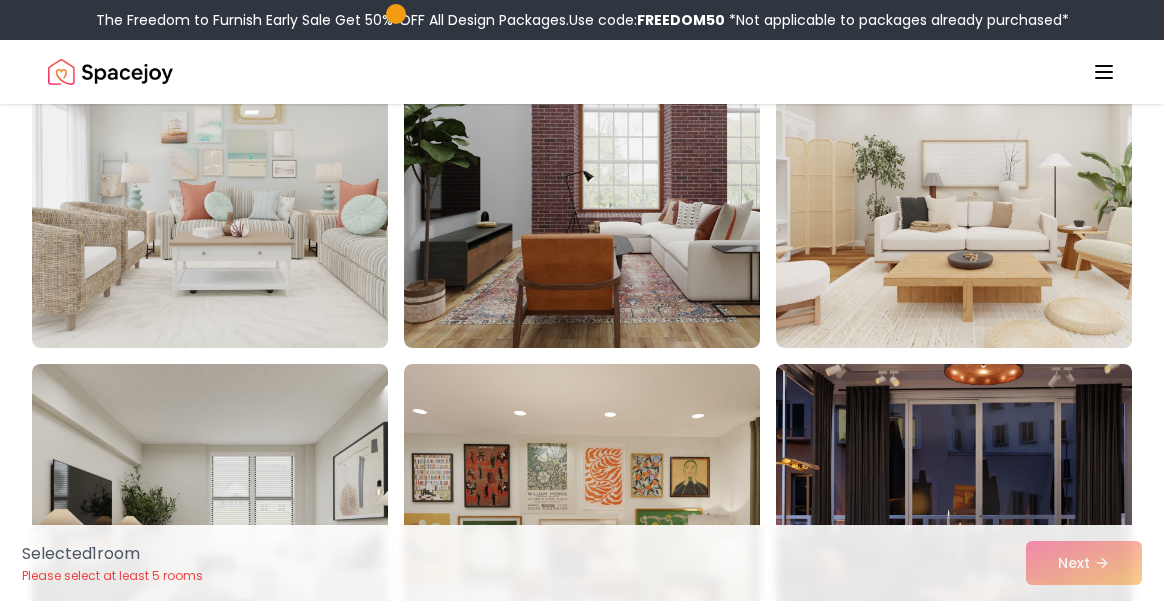 scroll, scrollTop: 1276, scrollLeft: 0, axis: vertical 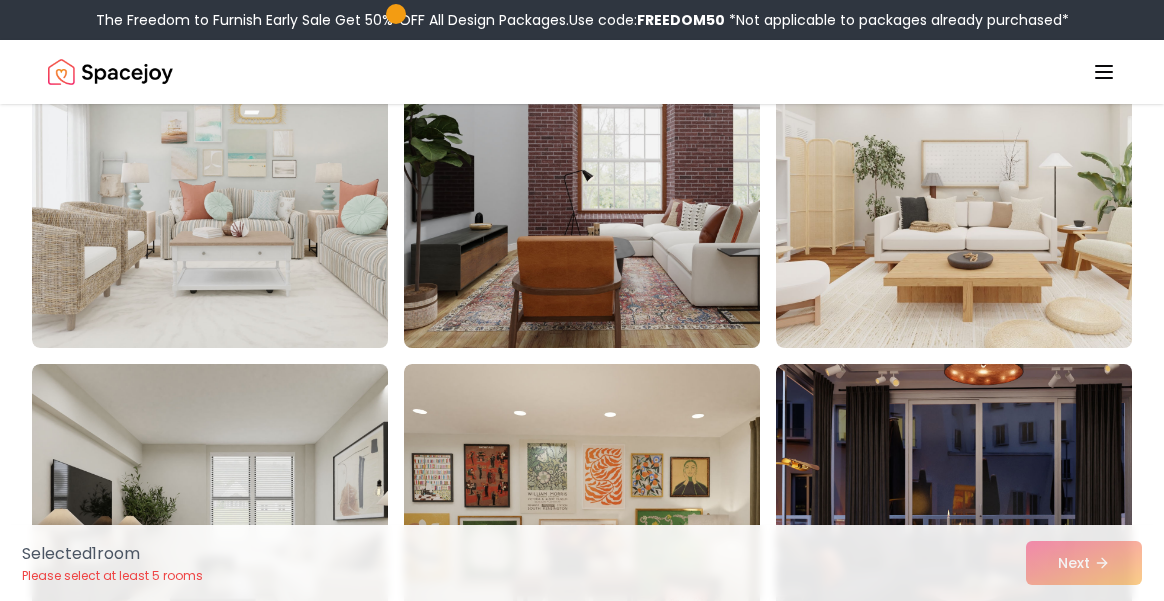 click at bounding box center (604, 188) 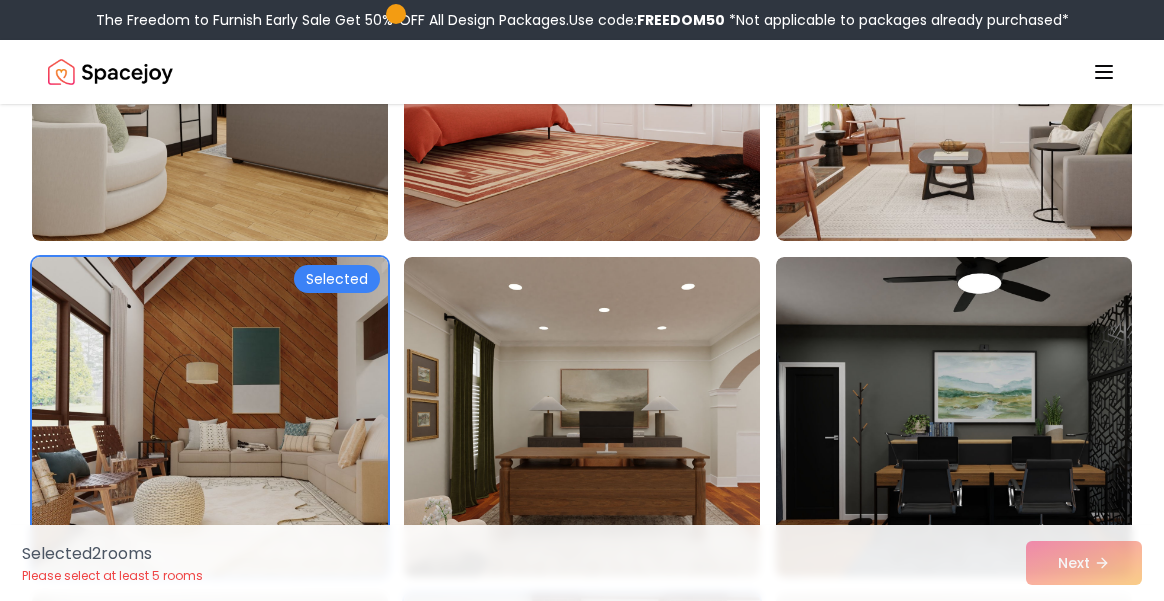 scroll, scrollTop: 624, scrollLeft: 0, axis: vertical 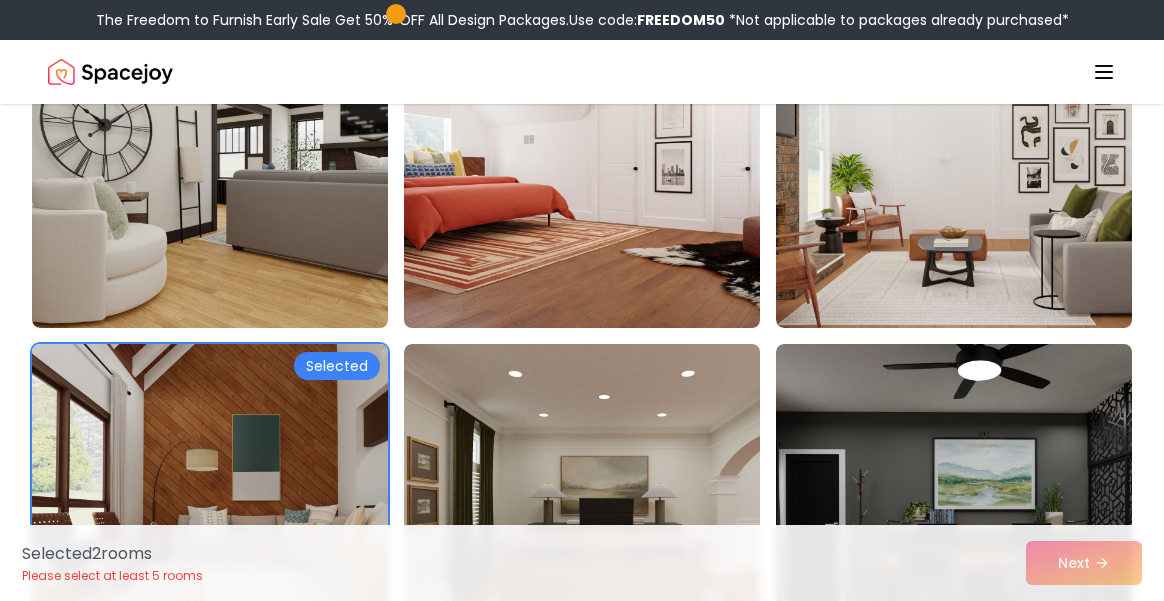 click at bounding box center (604, 168) 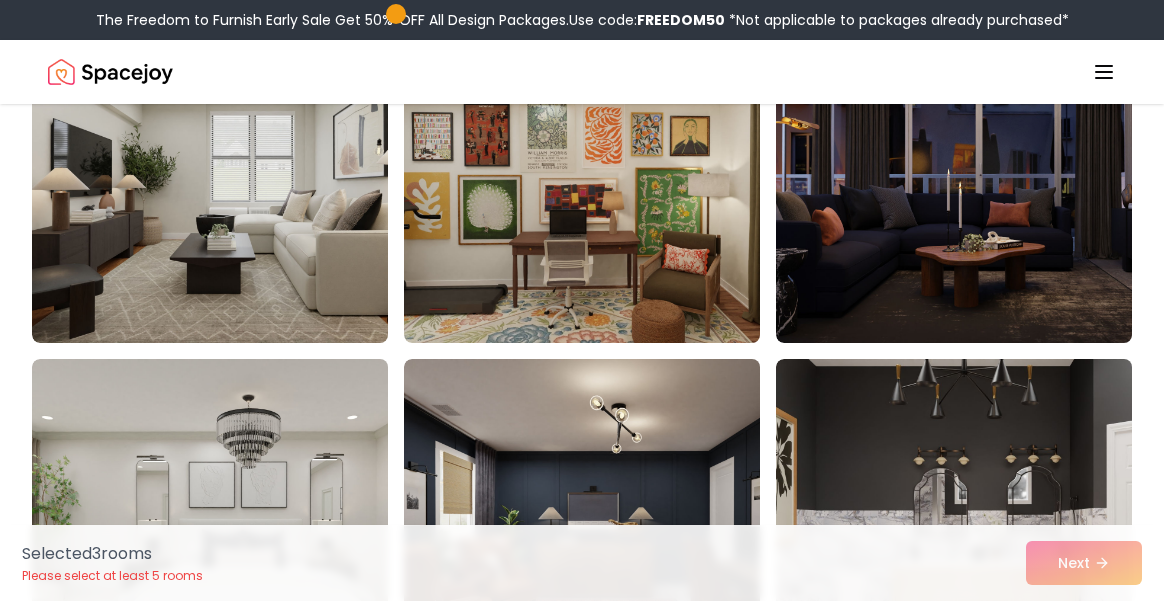 scroll, scrollTop: 1633, scrollLeft: 0, axis: vertical 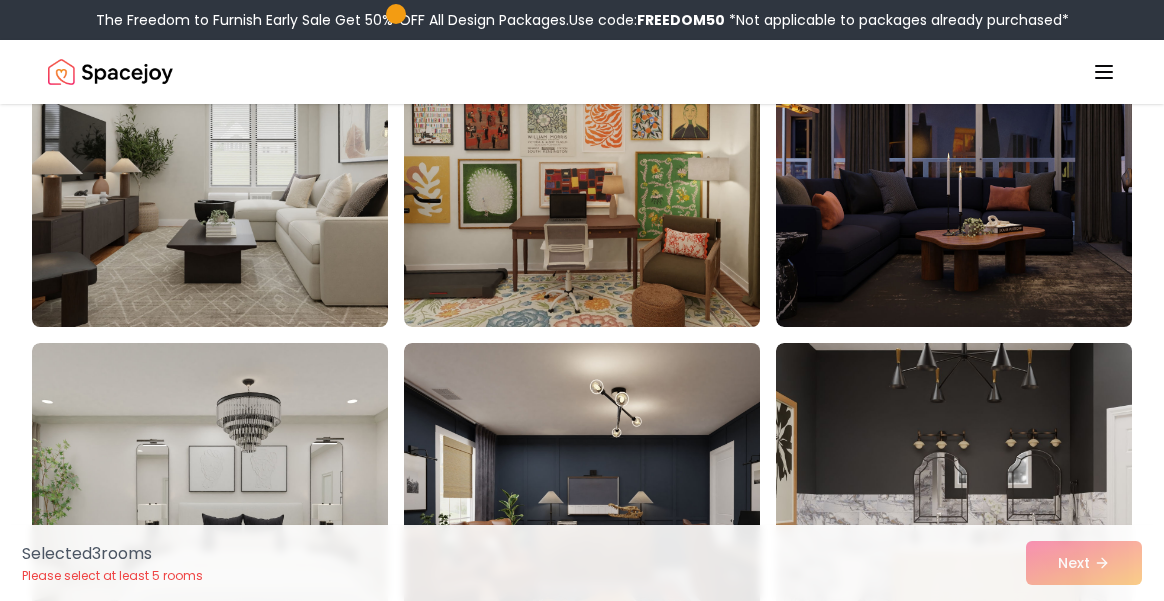 click at bounding box center [232, 167] 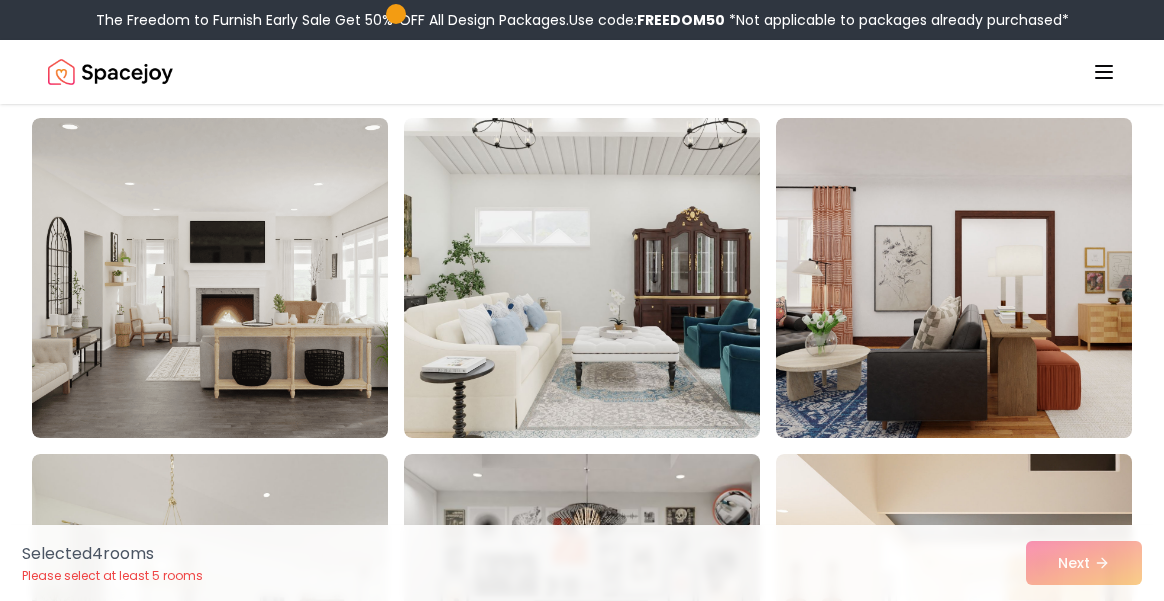 scroll, scrollTop: 2195, scrollLeft: 0, axis: vertical 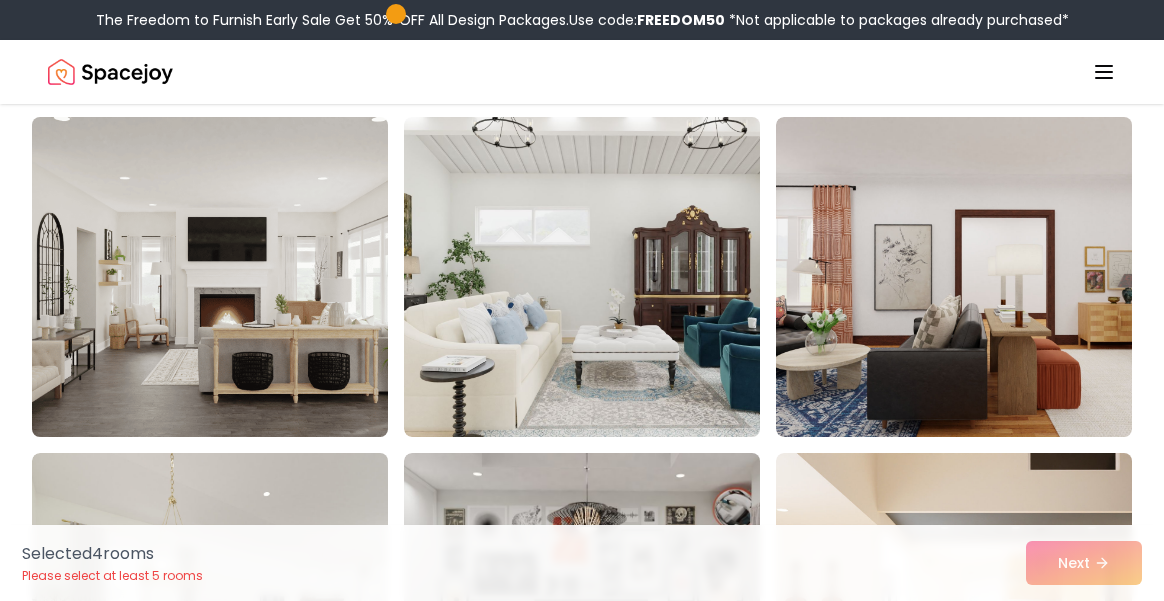 click at bounding box center [232, 277] 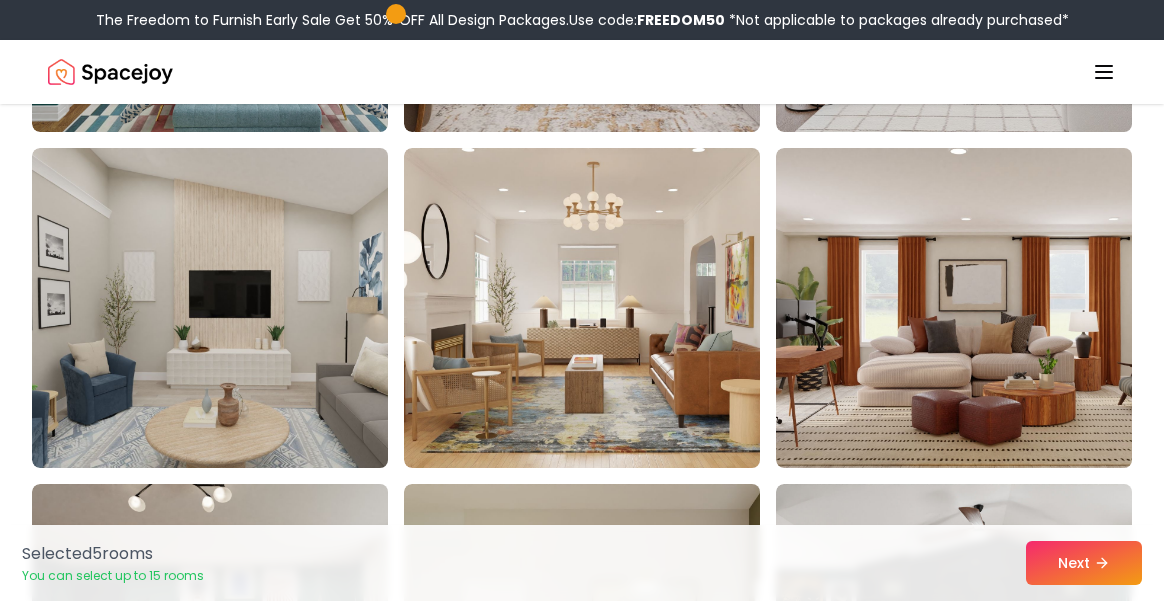 scroll, scrollTop: 3510, scrollLeft: 0, axis: vertical 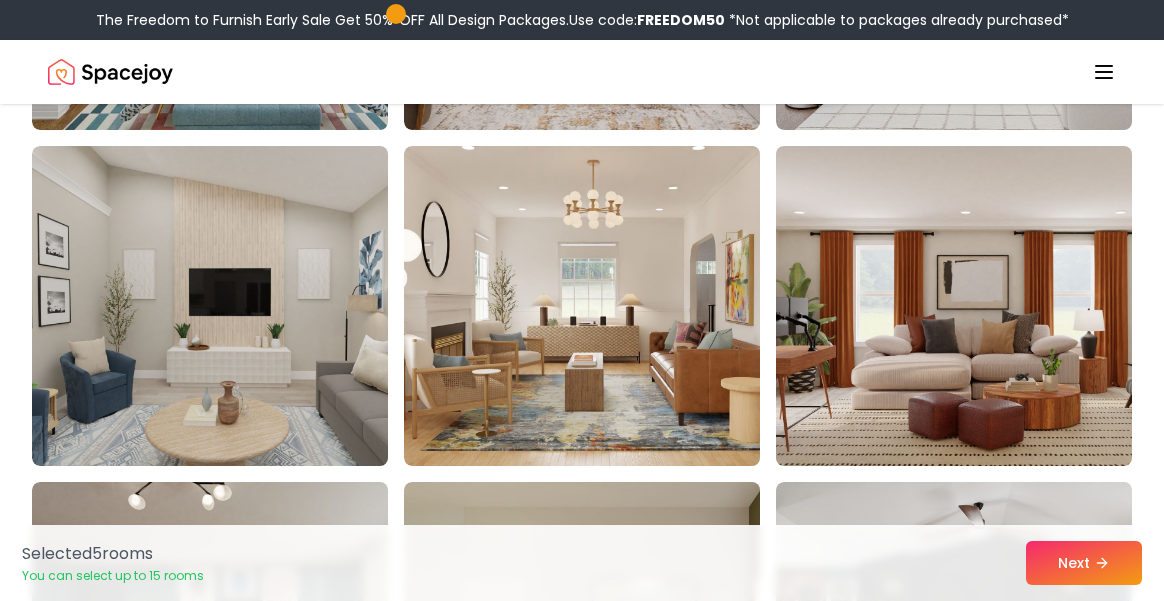 click at bounding box center (976, 306) 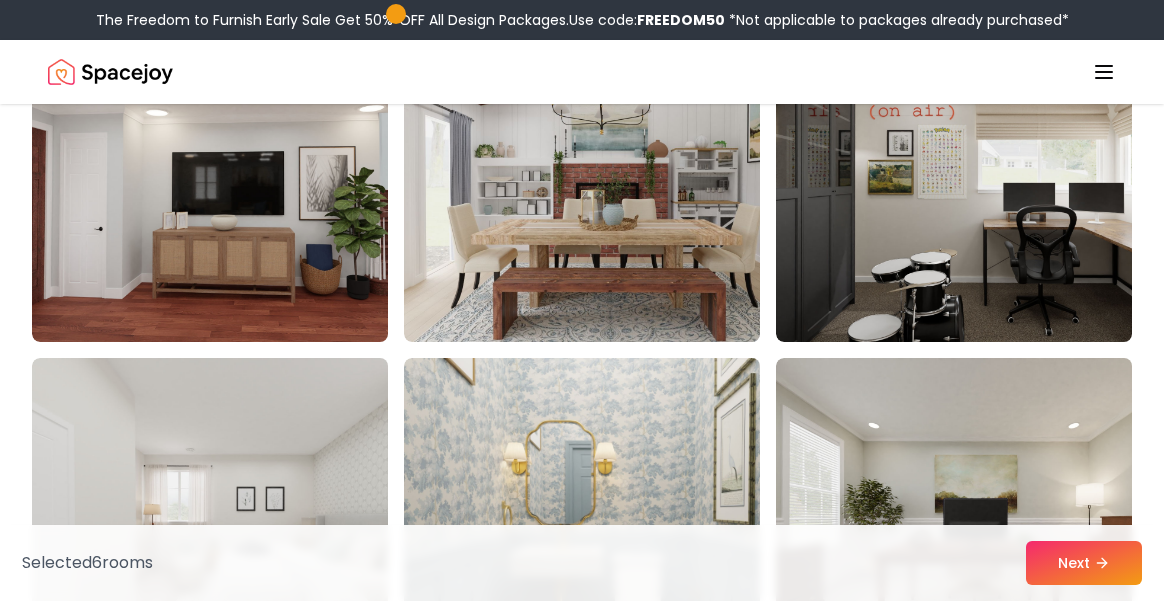 scroll, scrollTop: 4980, scrollLeft: 0, axis: vertical 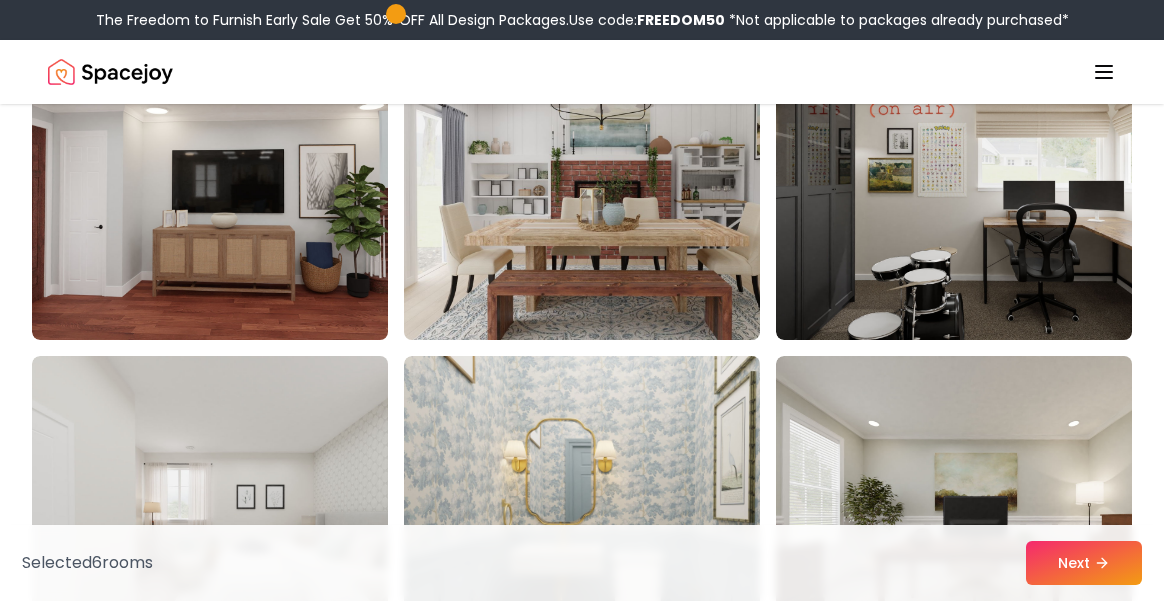click at bounding box center [604, 180] 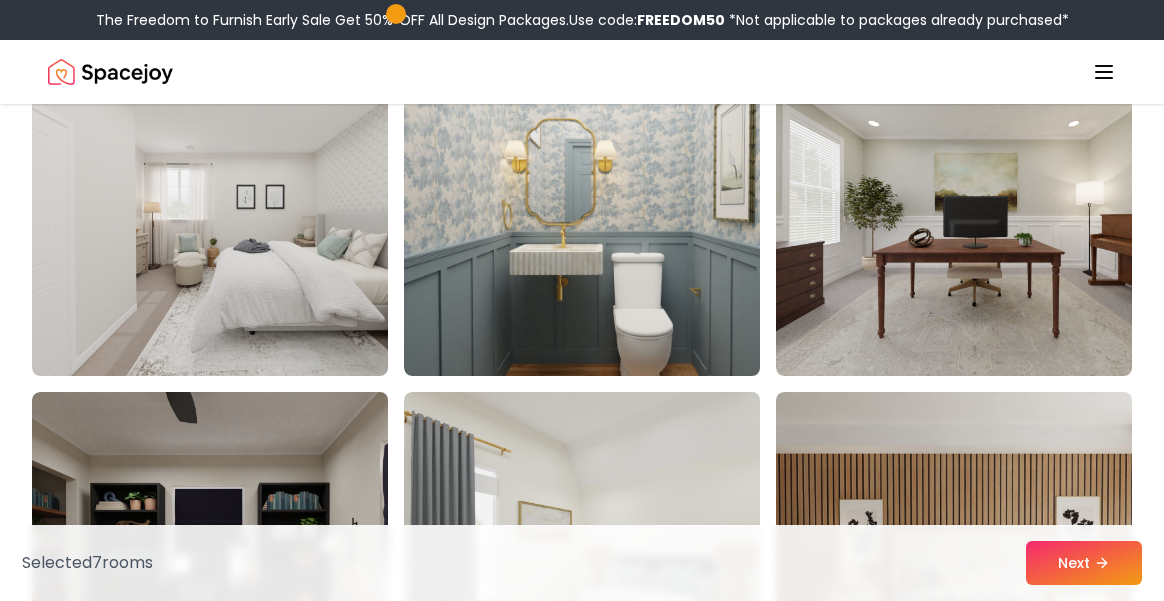scroll, scrollTop: 5281, scrollLeft: 0, axis: vertical 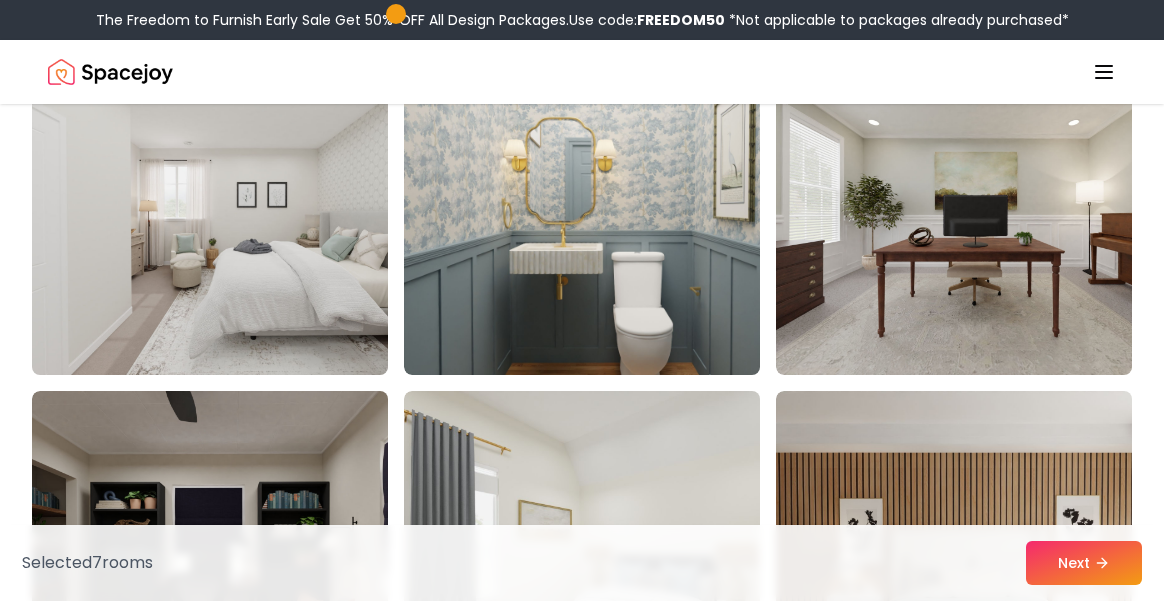 click at bounding box center (232, 215) 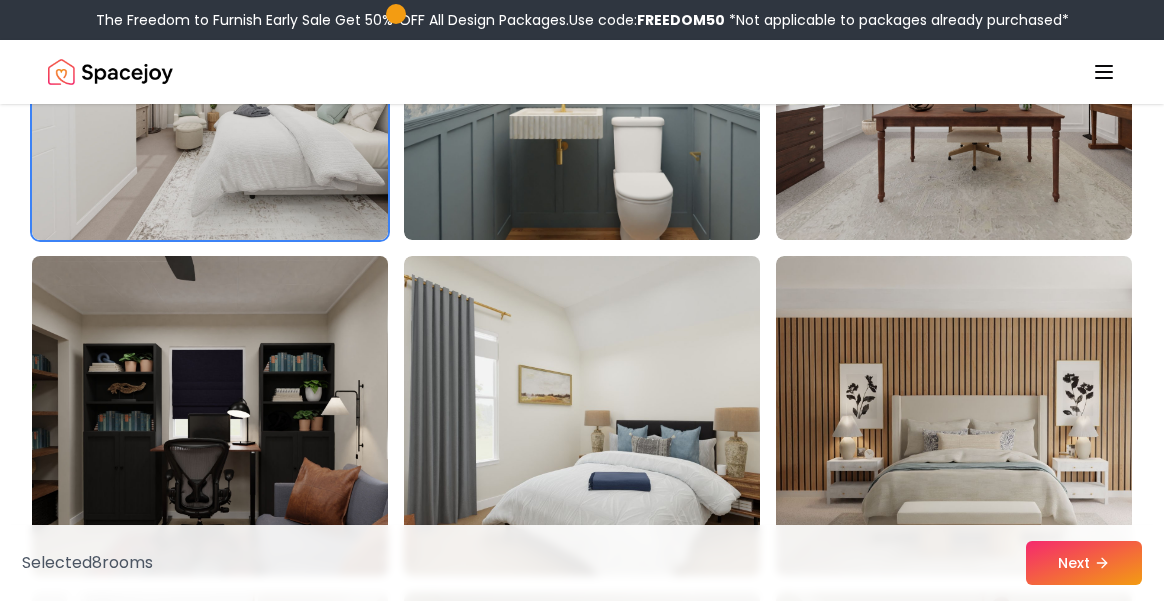 scroll, scrollTop: 5295, scrollLeft: 0, axis: vertical 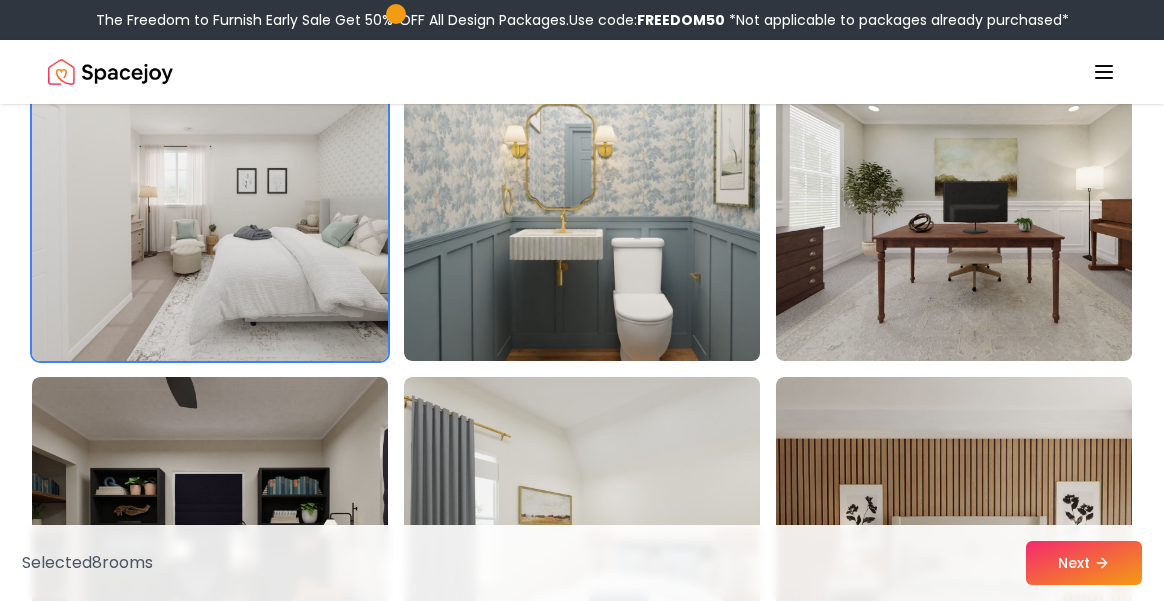 click at bounding box center (232, 201) 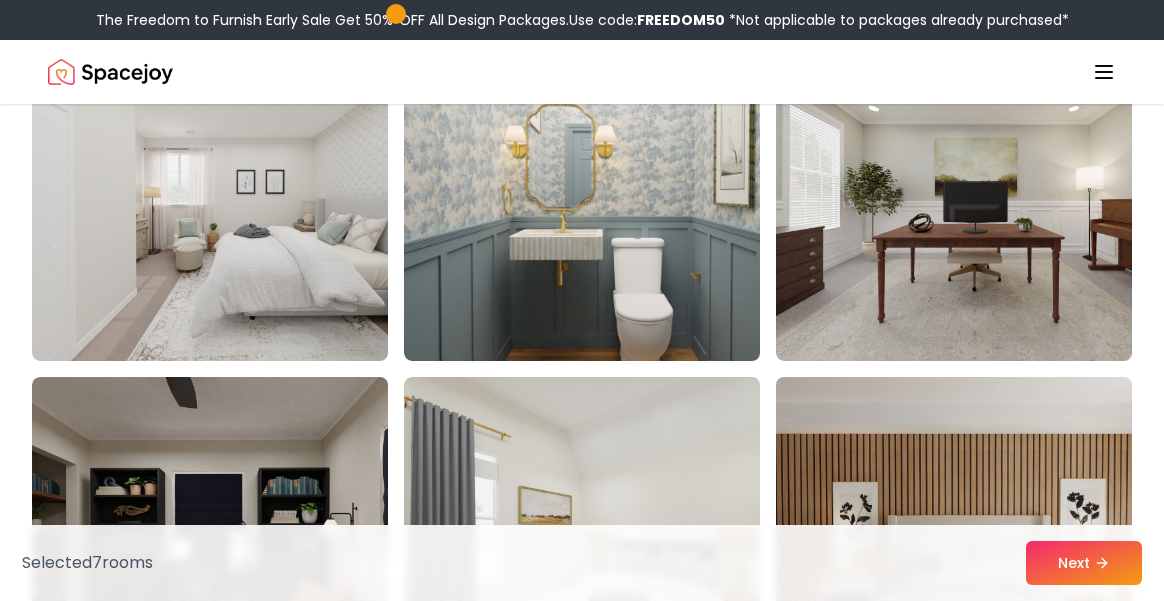 click at bounding box center [976, 537] 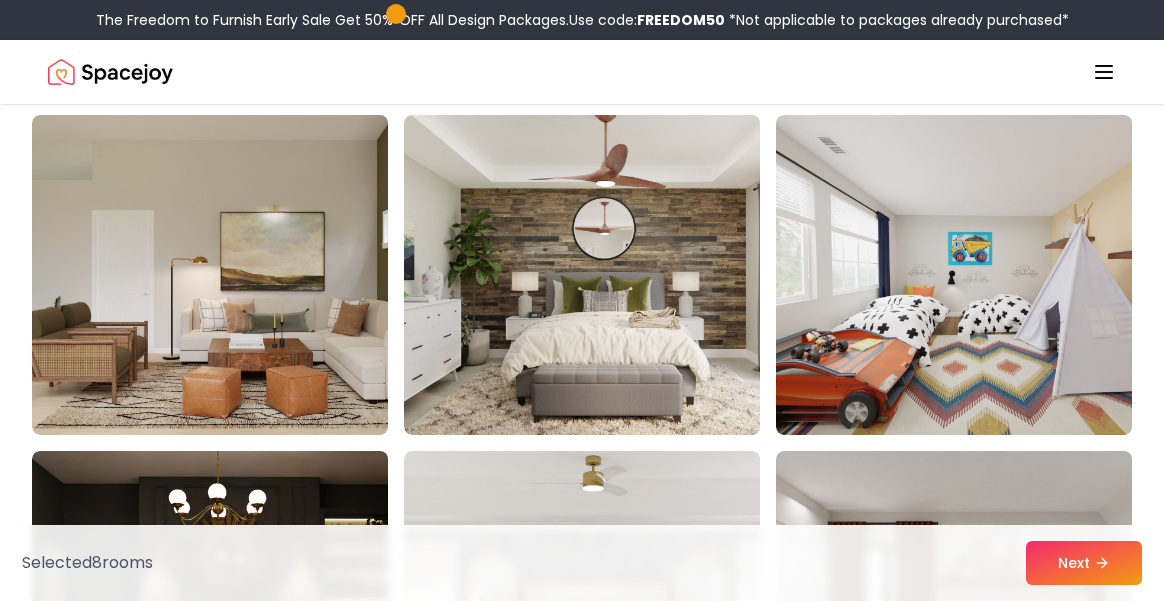 scroll, scrollTop: 7912, scrollLeft: 0, axis: vertical 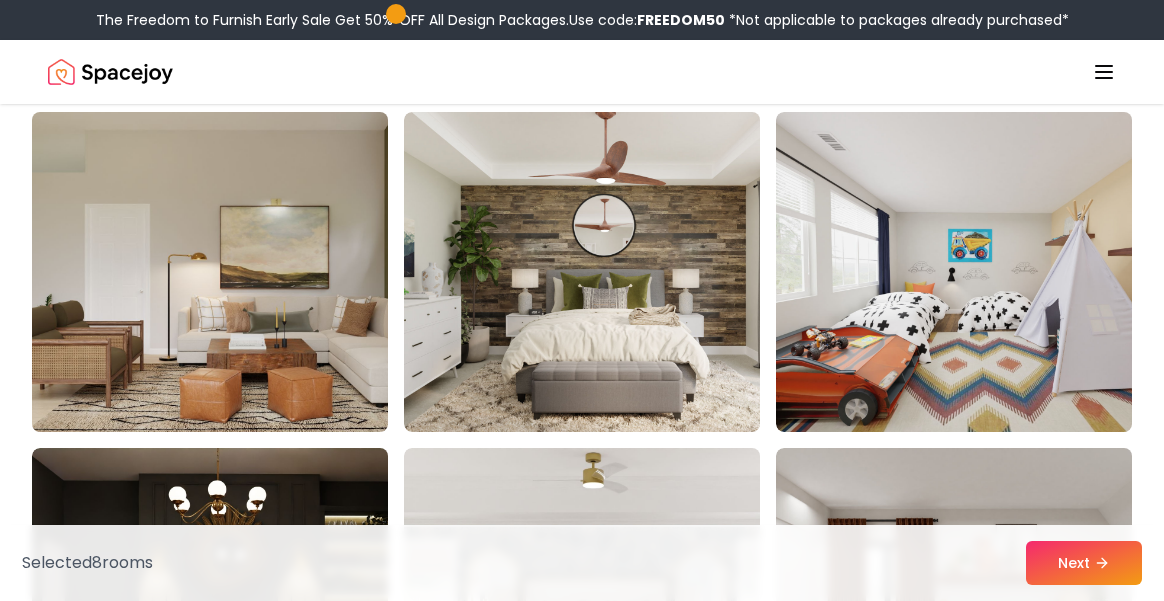 click at bounding box center [232, 272] 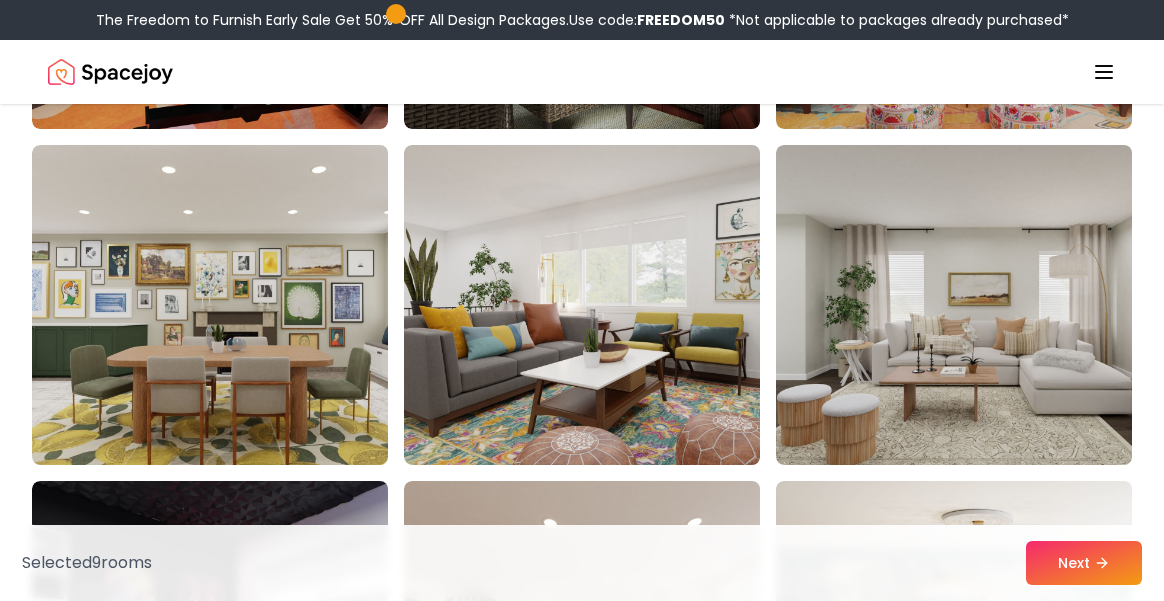 scroll, scrollTop: 8879, scrollLeft: 0, axis: vertical 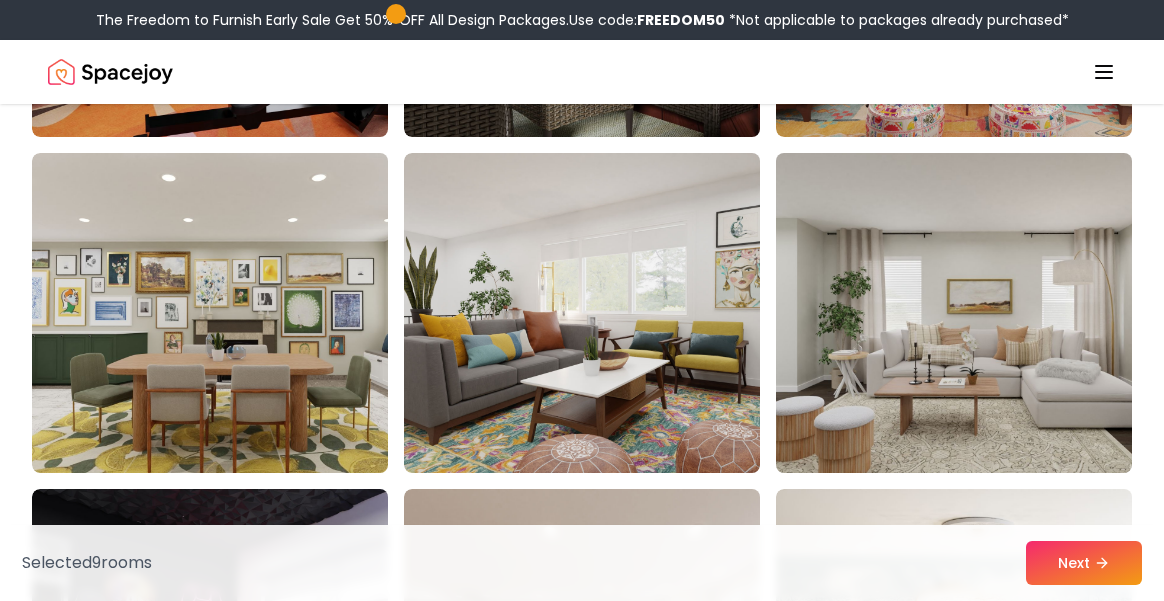 click at bounding box center [976, 313] 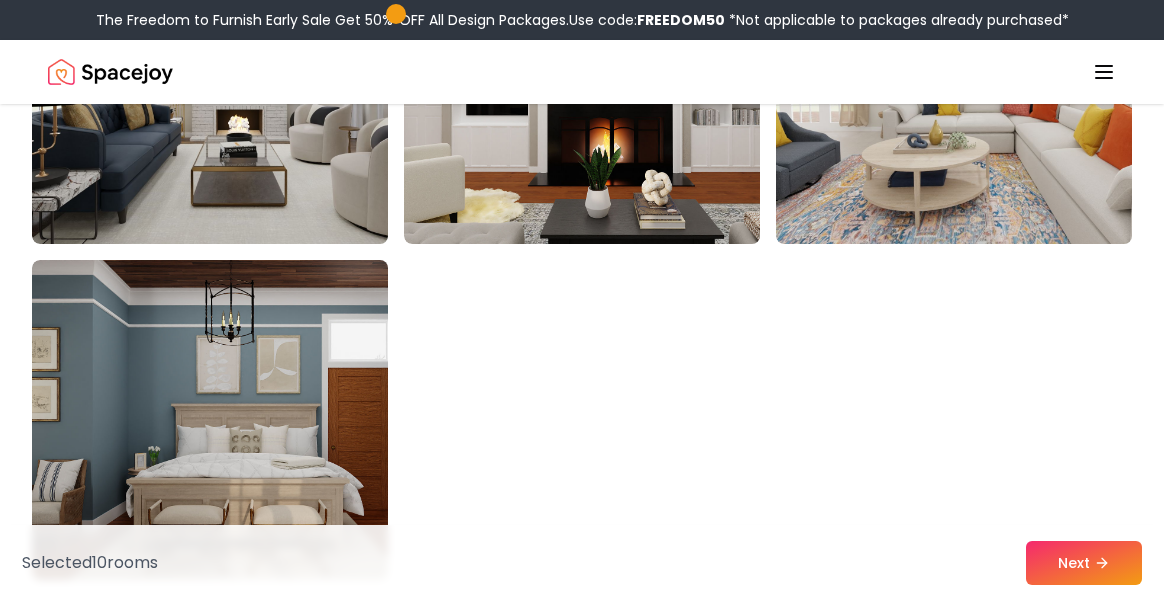scroll, scrollTop: 10992, scrollLeft: 0, axis: vertical 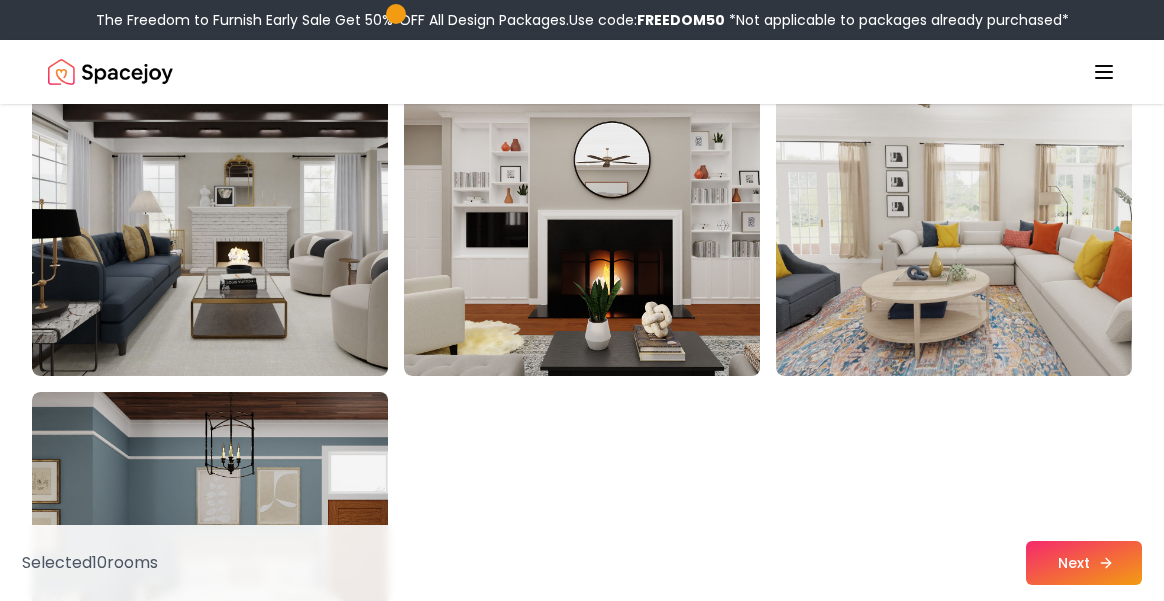 click on "Next" at bounding box center [1084, 563] 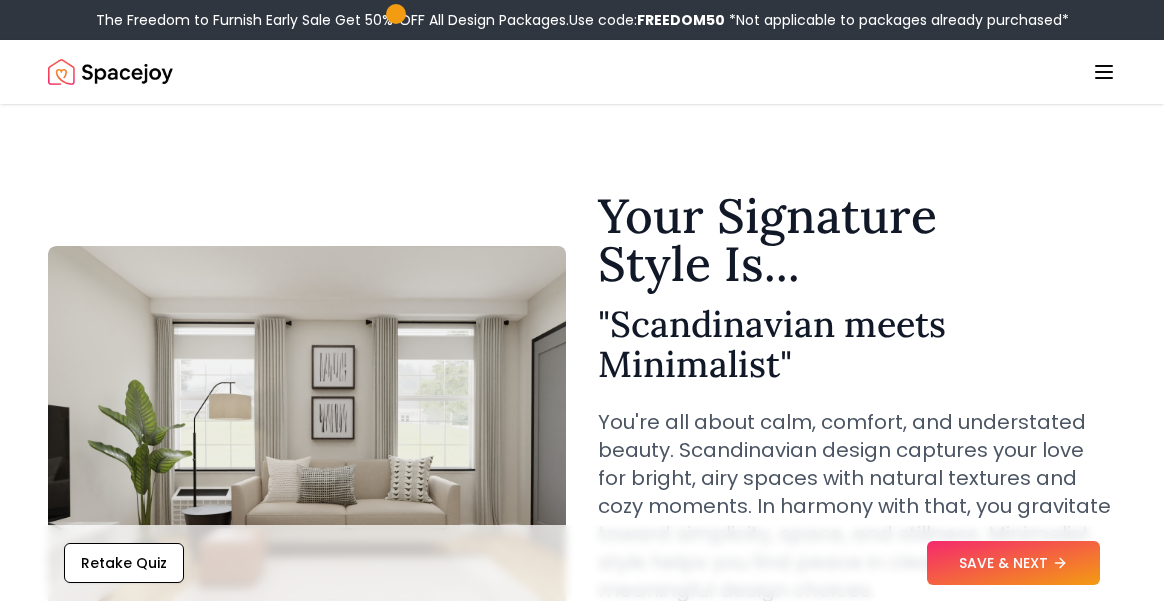scroll, scrollTop: 0, scrollLeft: 0, axis: both 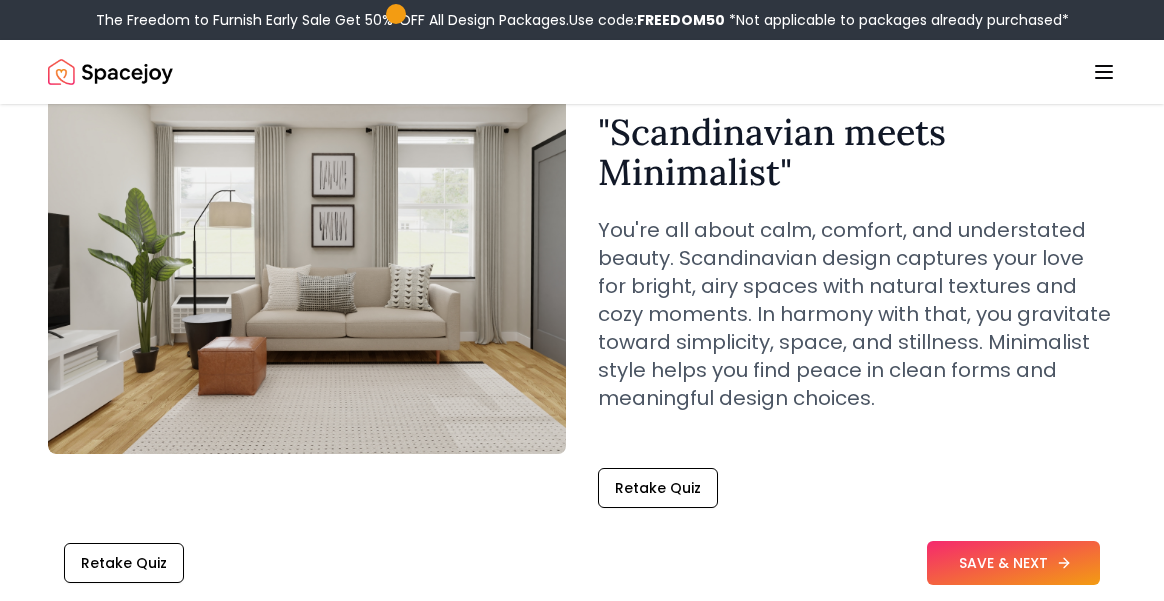 click on "SAVE & NEXT" at bounding box center [1013, 563] 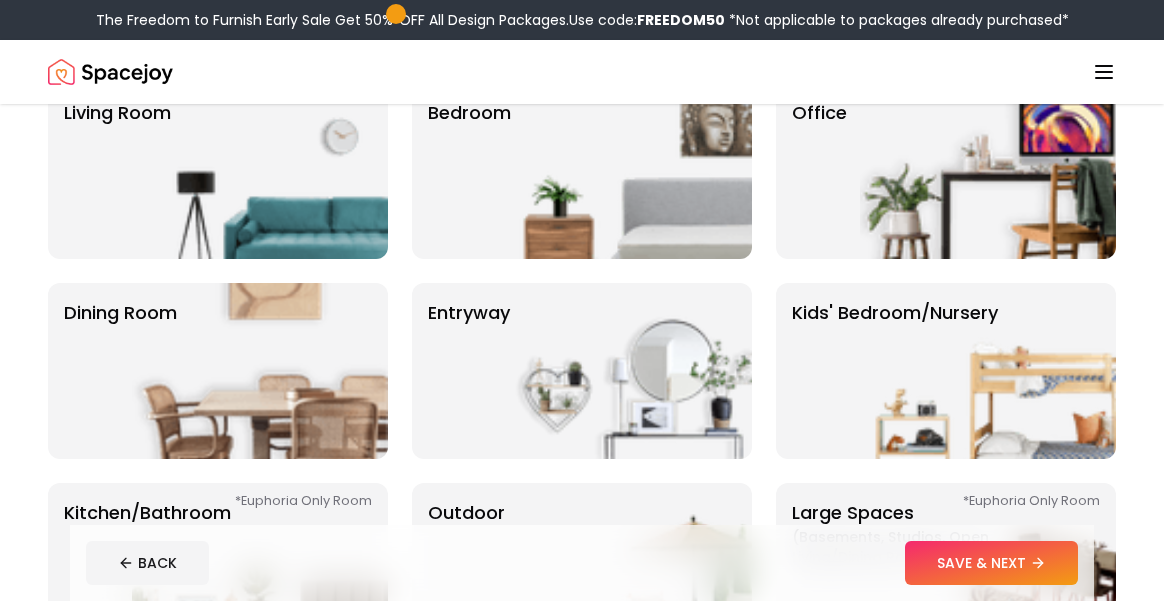 scroll, scrollTop: 192, scrollLeft: 0, axis: vertical 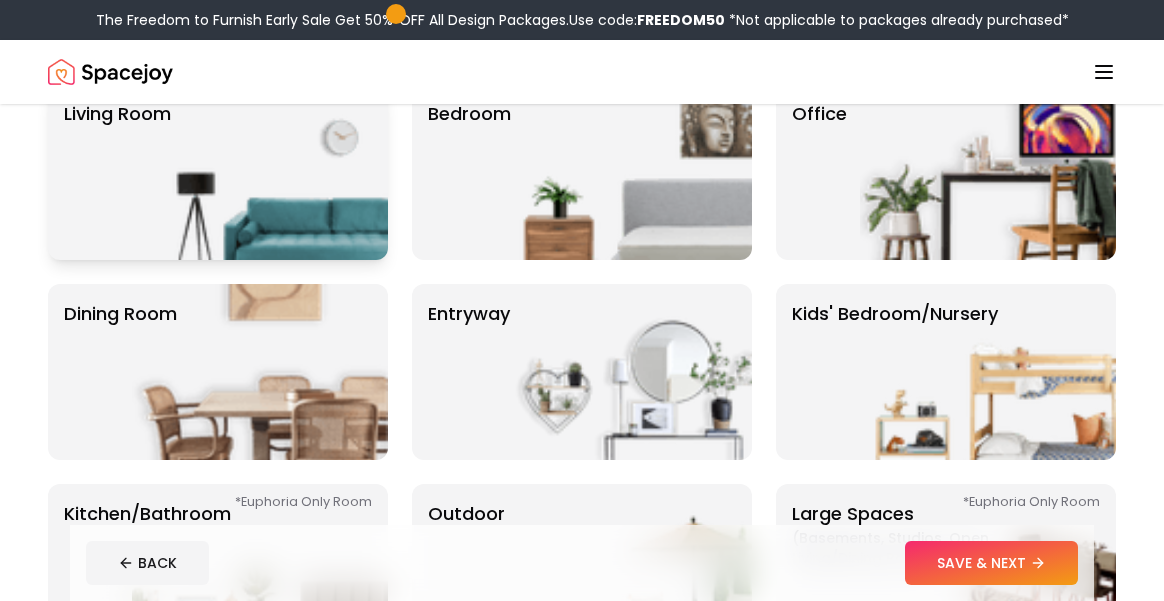 click at bounding box center (260, 172) 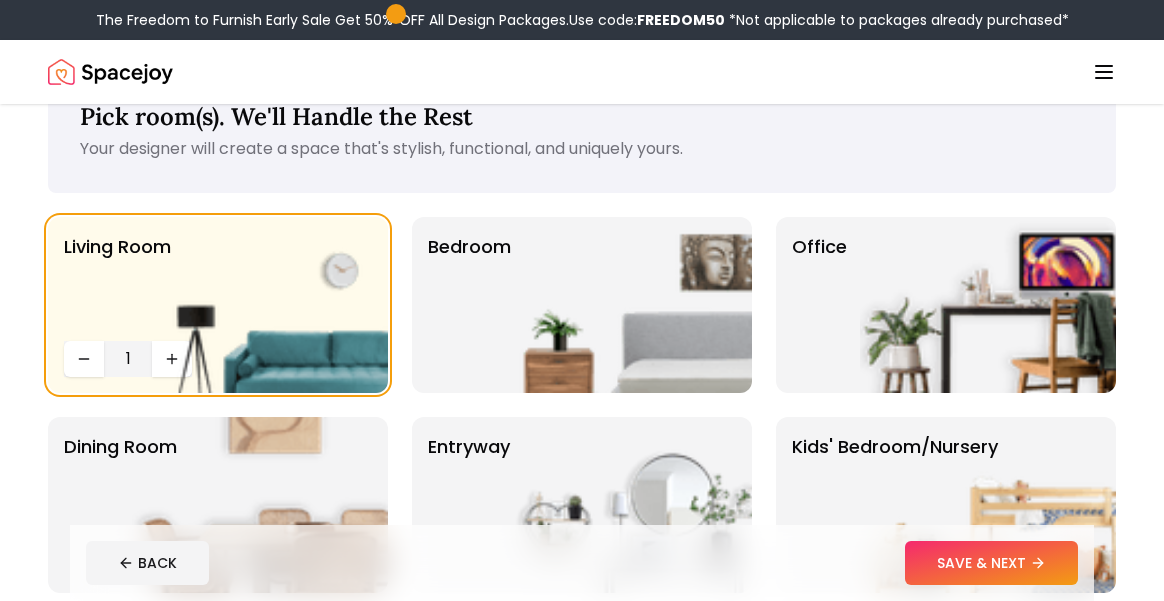 scroll, scrollTop: 76, scrollLeft: 0, axis: vertical 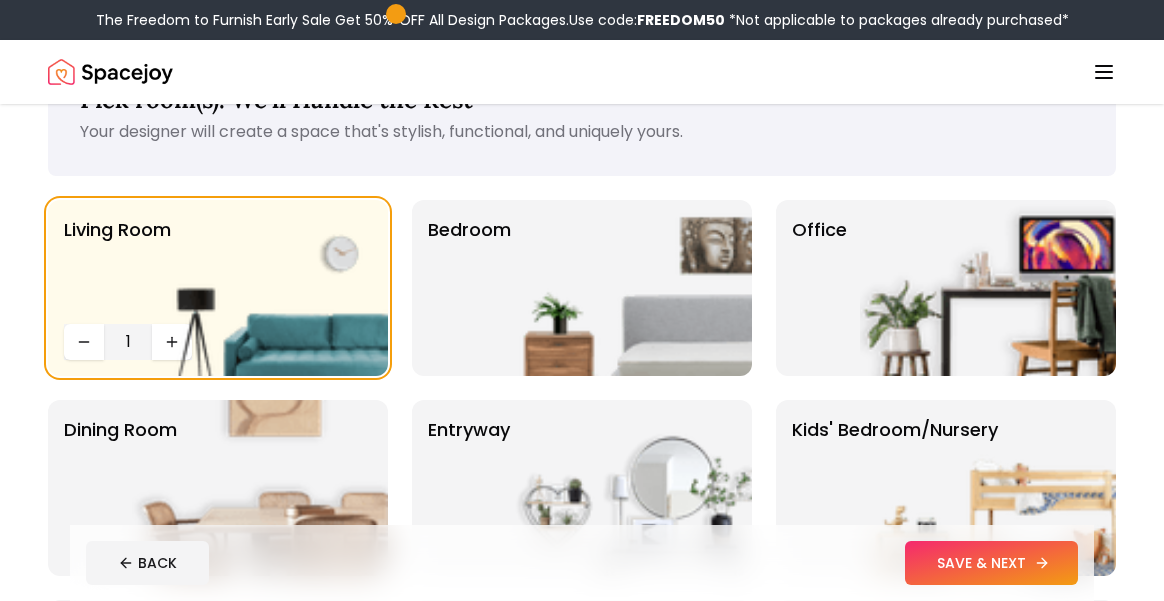 click on "SAVE & NEXT" at bounding box center [991, 563] 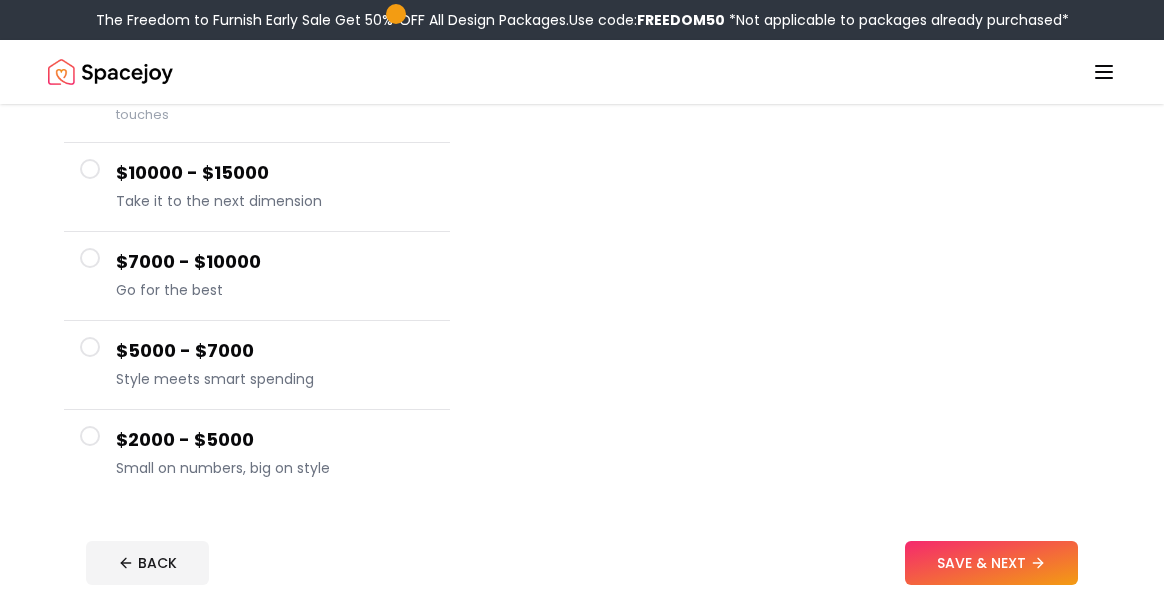 scroll, scrollTop: 329, scrollLeft: 0, axis: vertical 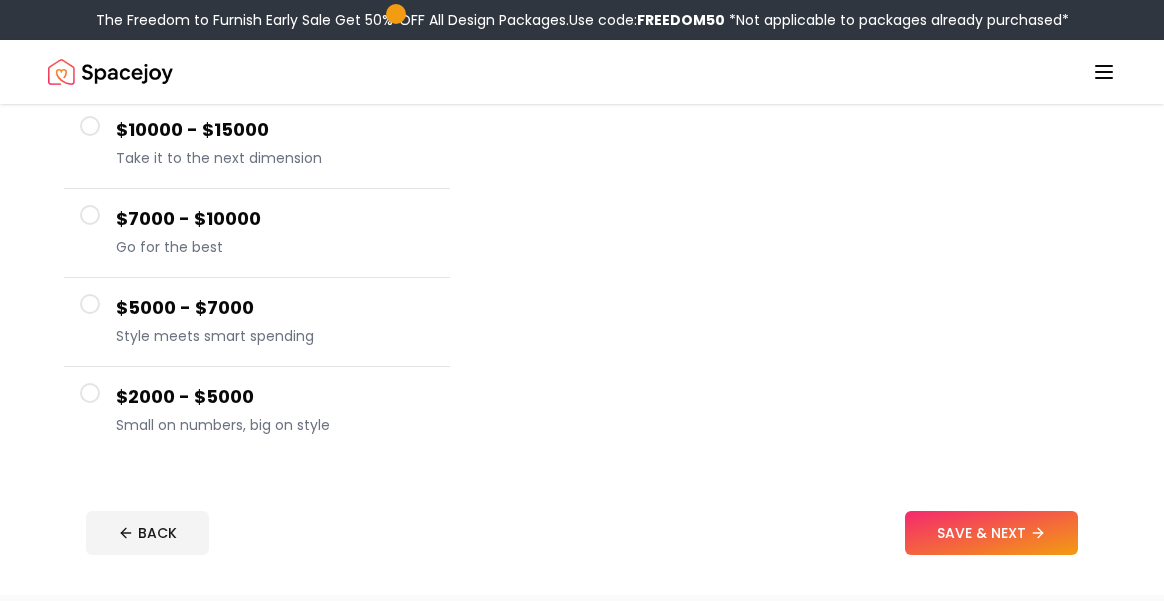 click on "$2000 - $5000 Small on numbers, big on style" at bounding box center [275, 411] 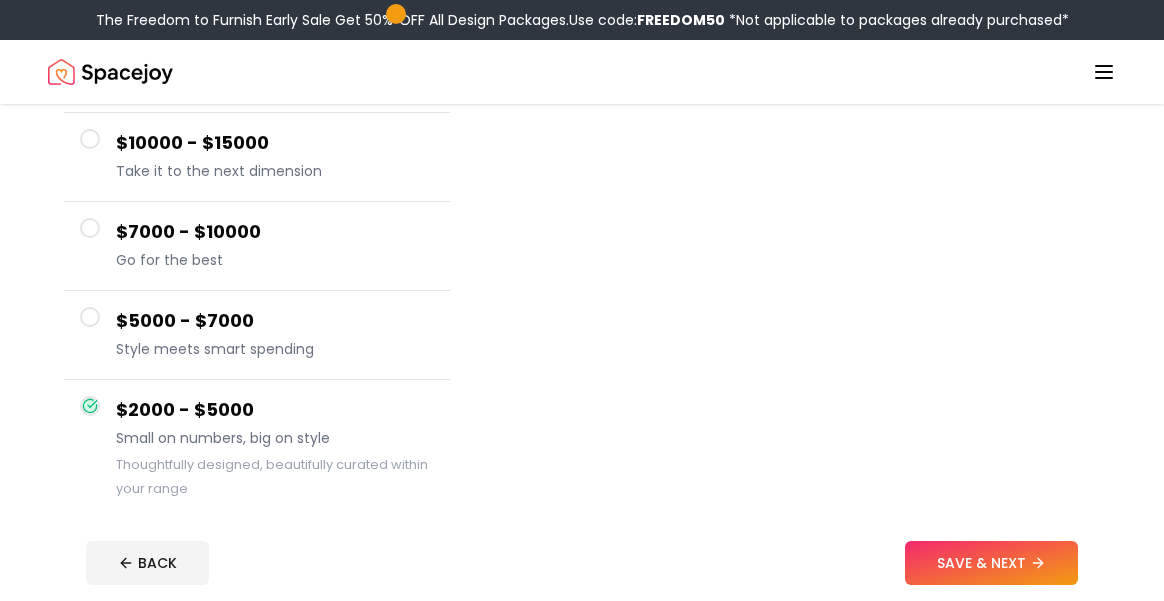 scroll, scrollTop: 263, scrollLeft: 0, axis: vertical 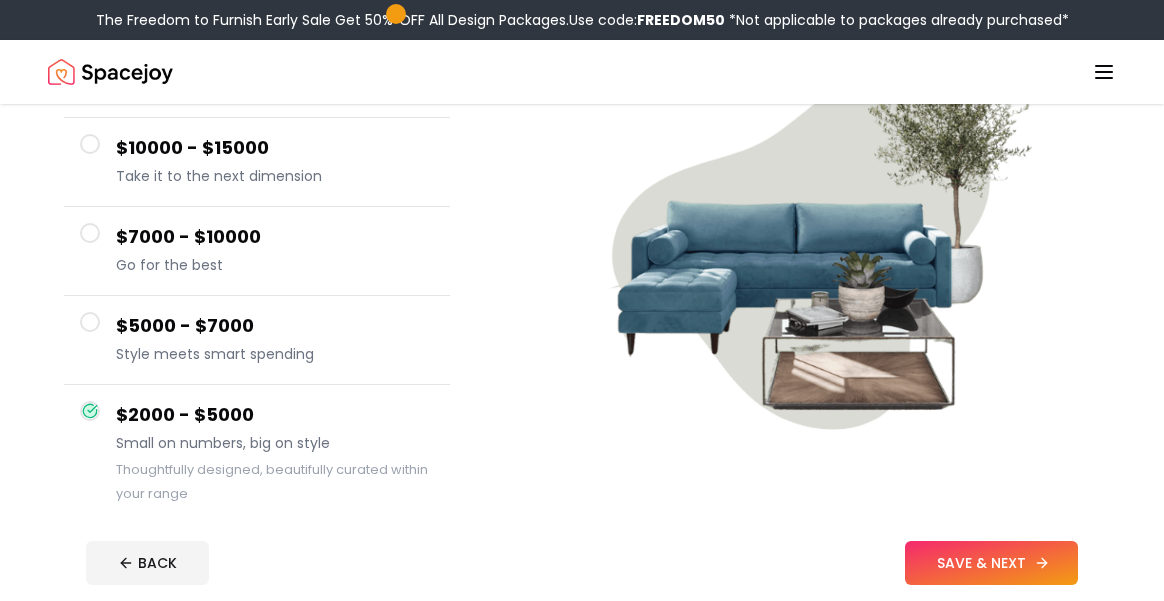 click on "SAVE & NEXT" at bounding box center (991, 563) 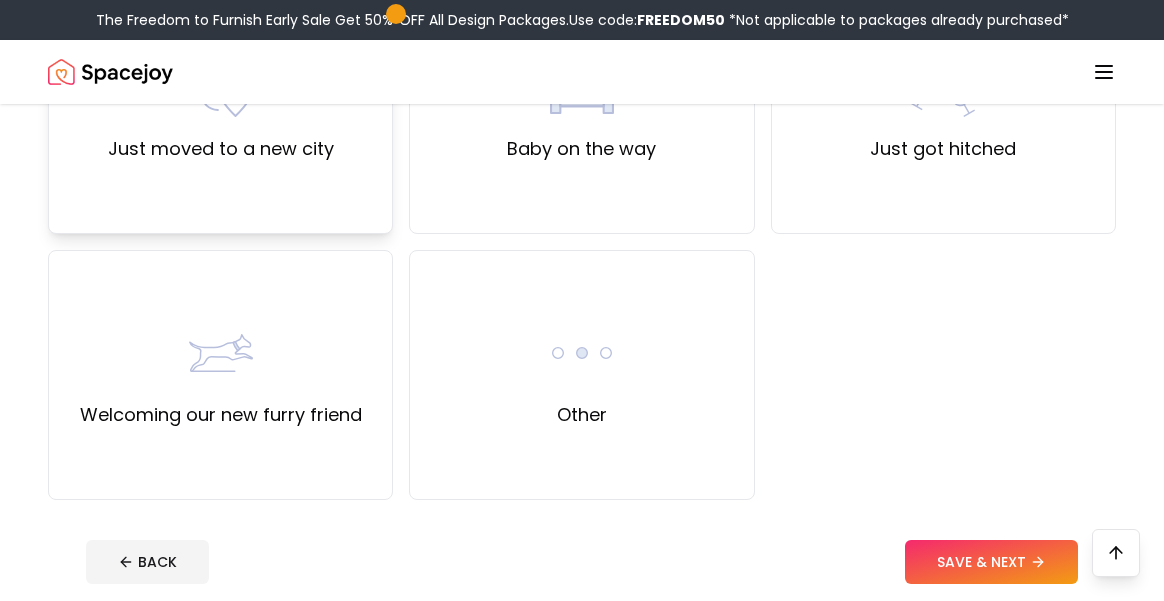 scroll, scrollTop: 766, scrollLeft: 0, axis: vertical 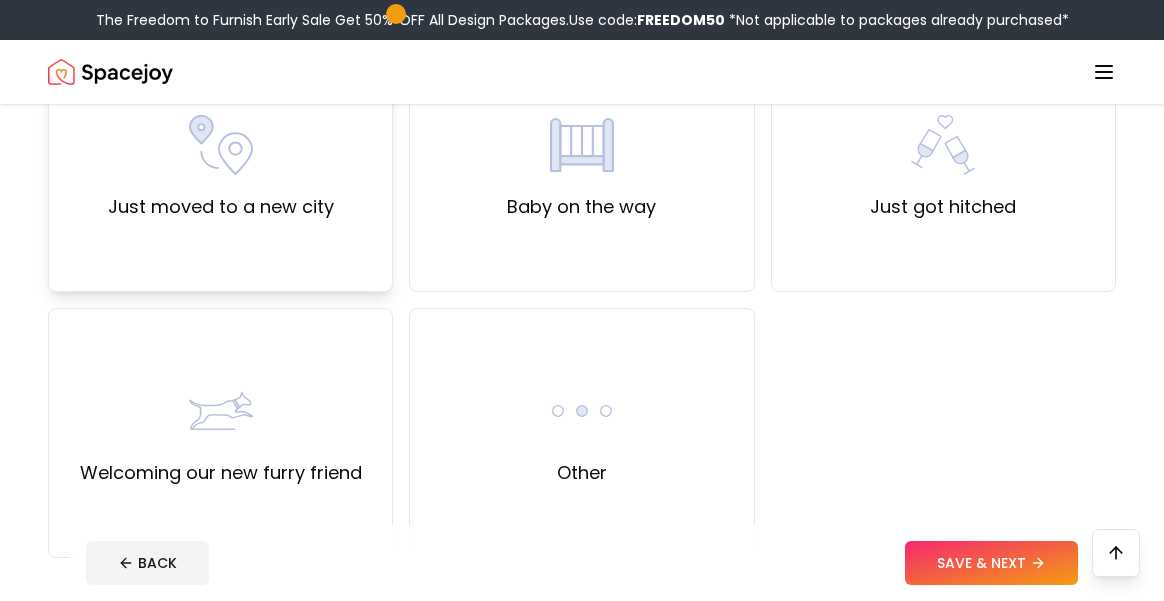 click on "Just moved to a new city" at bounding box center (221, 167) 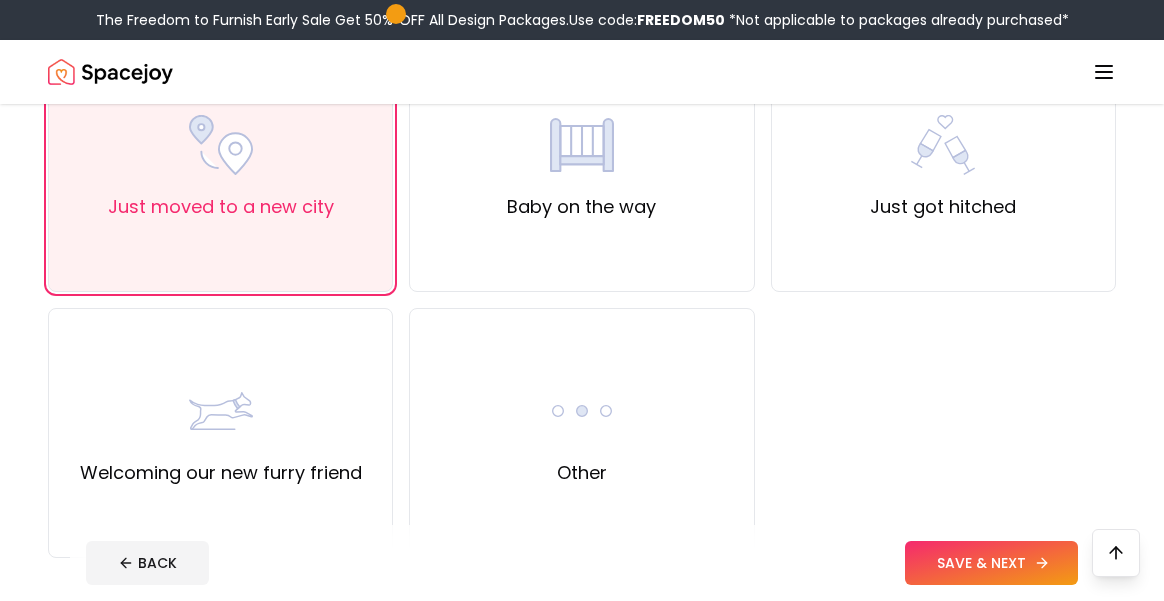 click on "SAVE & NEXT" at bounding box center (991, 563) 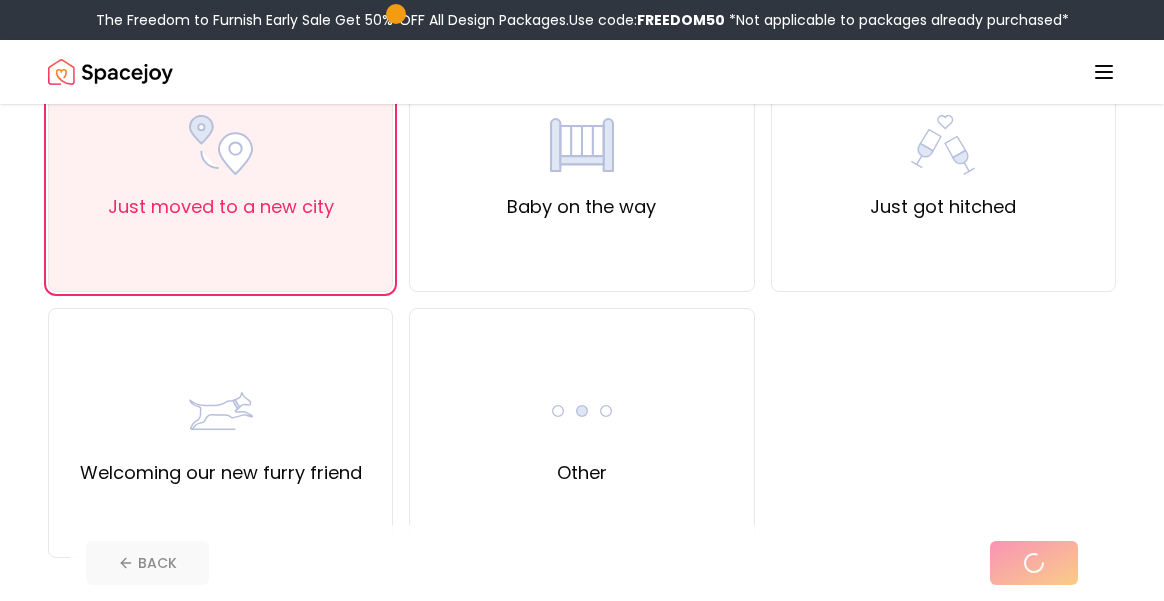 scroll, scrollTop: 0, scrollLeft: 0, axis: both 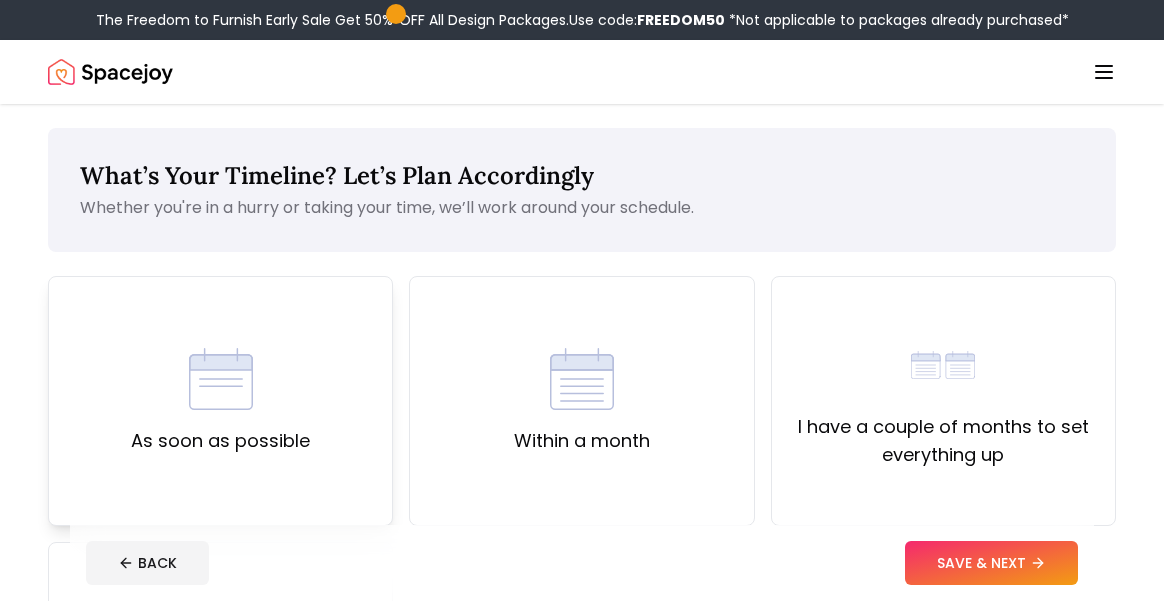 click on "As soon as possible" at bounding box center [220, 401] 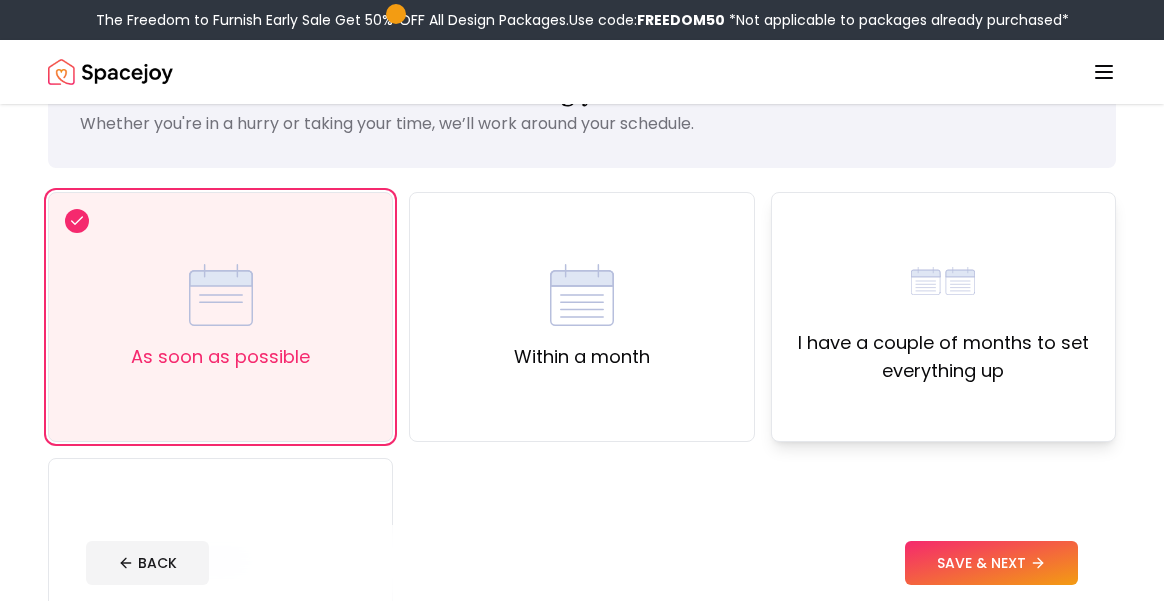scroll, scrollTop: 85, scrollLeft: 0, axis: vertical 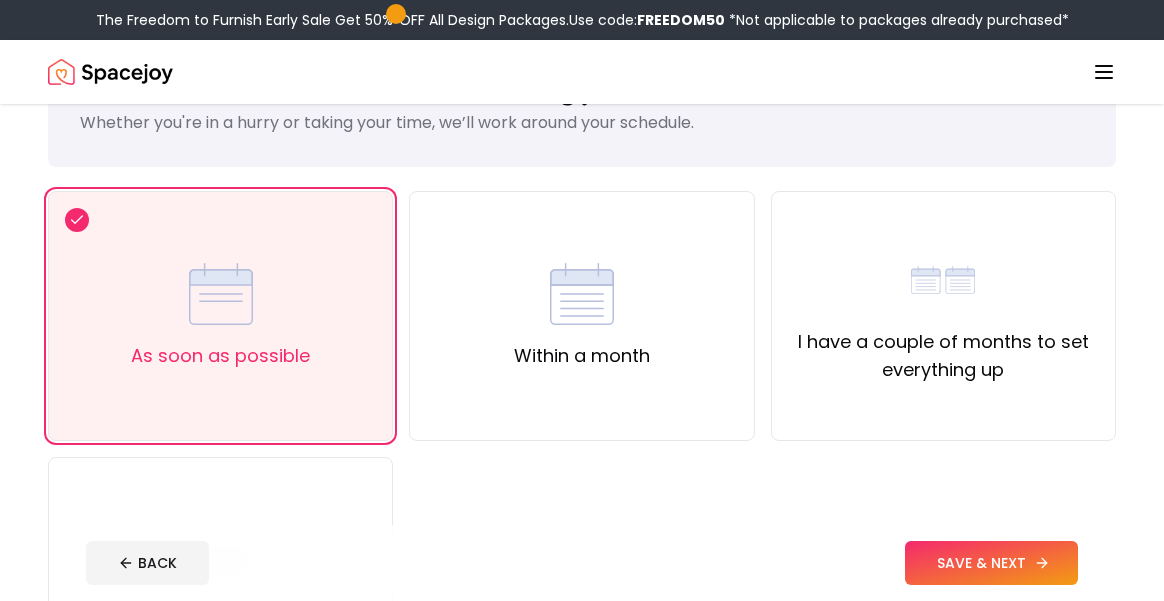 click on "SAVE & NEXT" at bounding box center (991, 563) 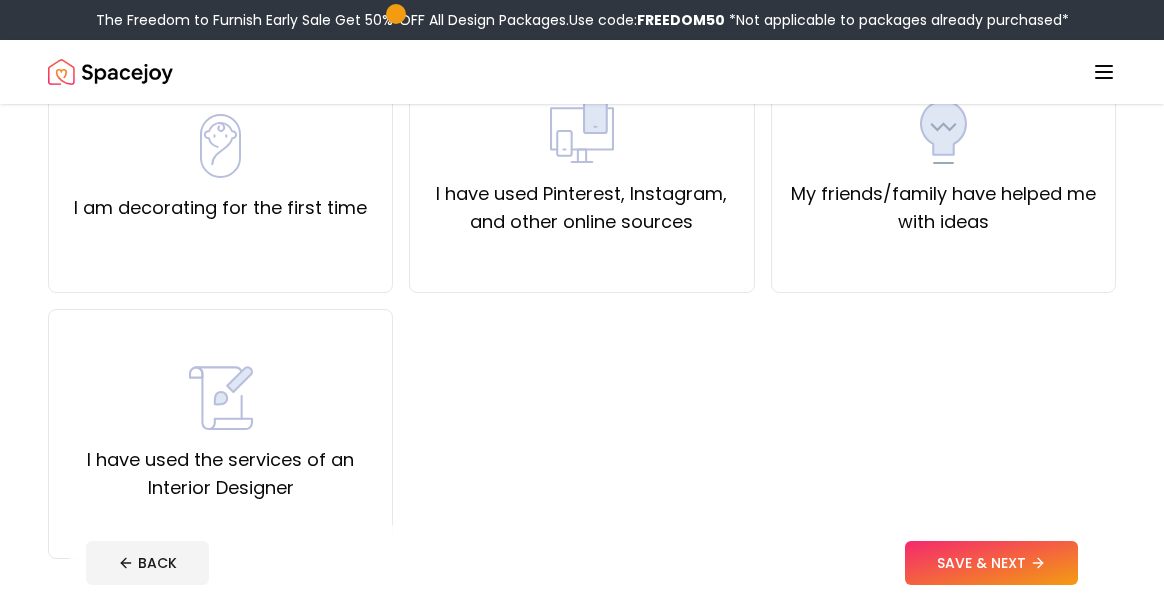 scroll, scrollTop: 232, scrollLeft: 0, axis: vertical 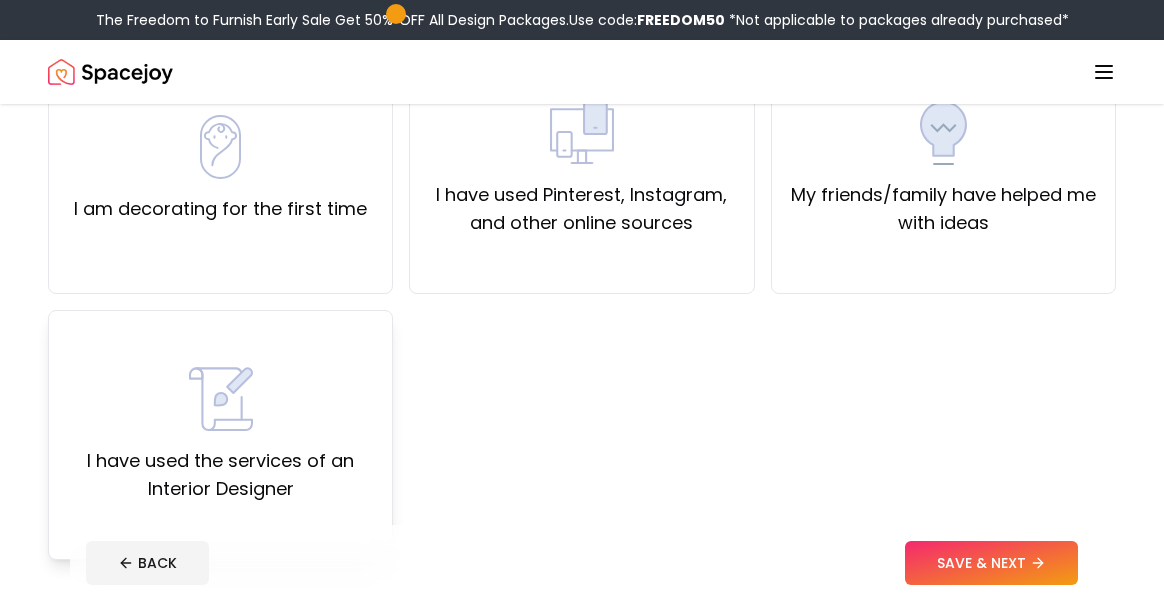click on "I have used the services of an Interior Designer" at bounding box center [220, 475] 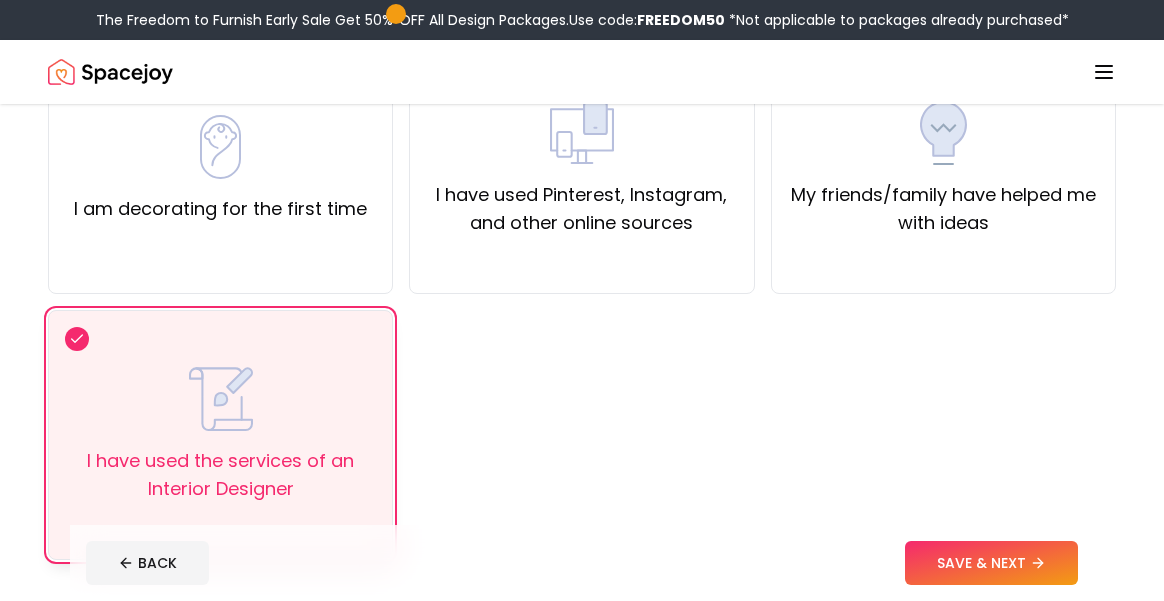 click on "I have used the services of an Interior Designer" at bounding box center (220, 475) 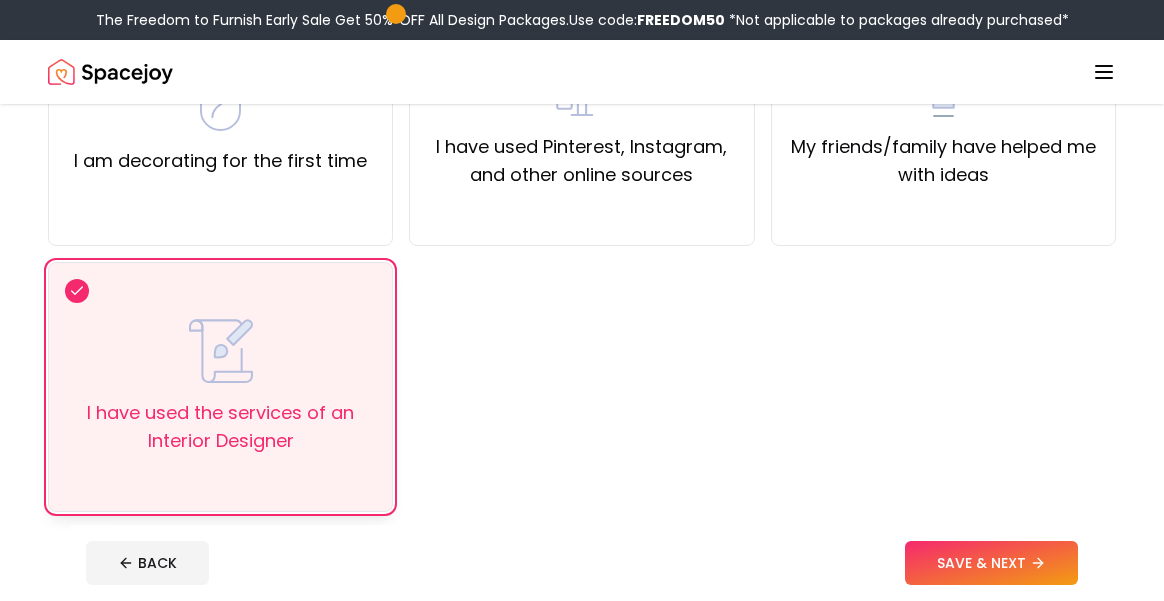 scroll, scrollTop: 208, scrollLeft: 0, axis: vertical 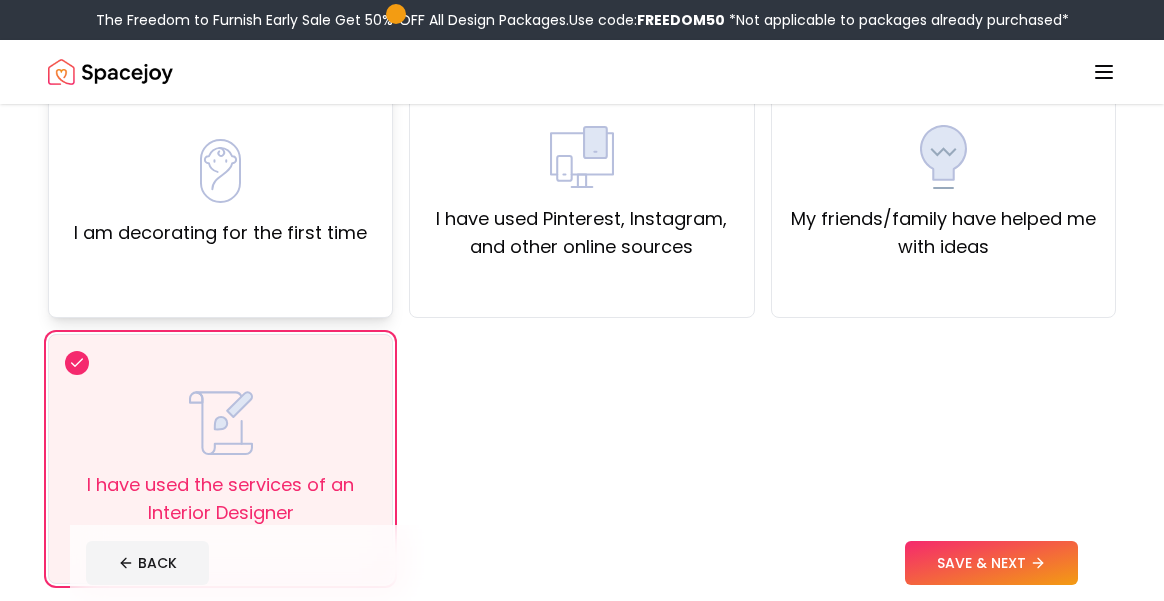 click on "I am decorating for the first time" at bounding box center [220, 193] 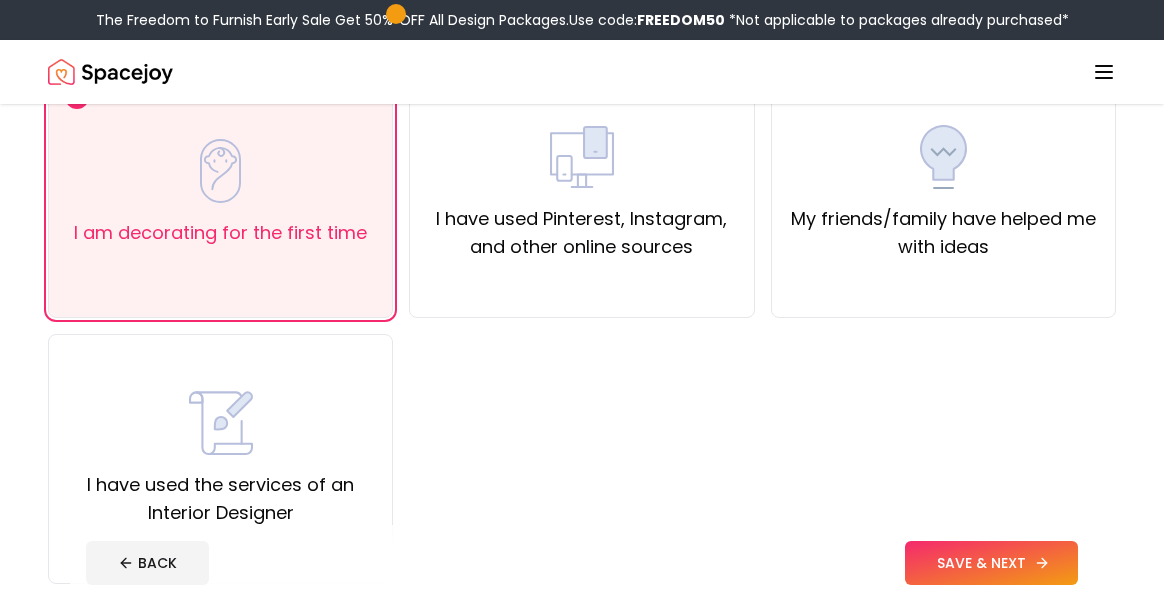 click on "SAVE & NEXT" at bounding box center (991, 563) 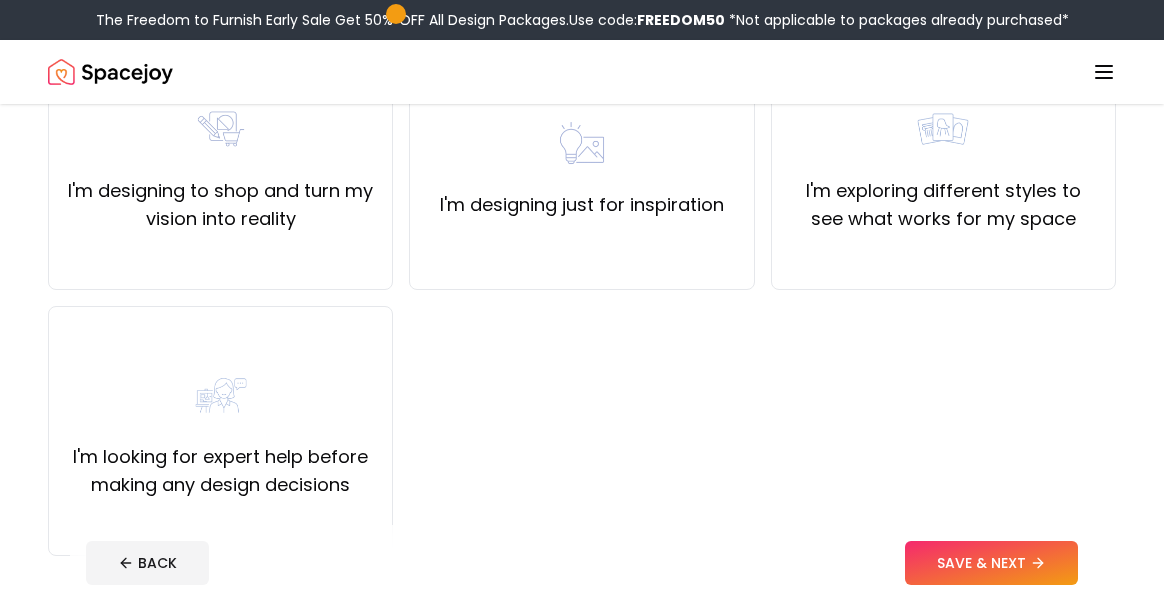 scroll, scrollTop: 240, scrollLeft: 0, axis: vertical 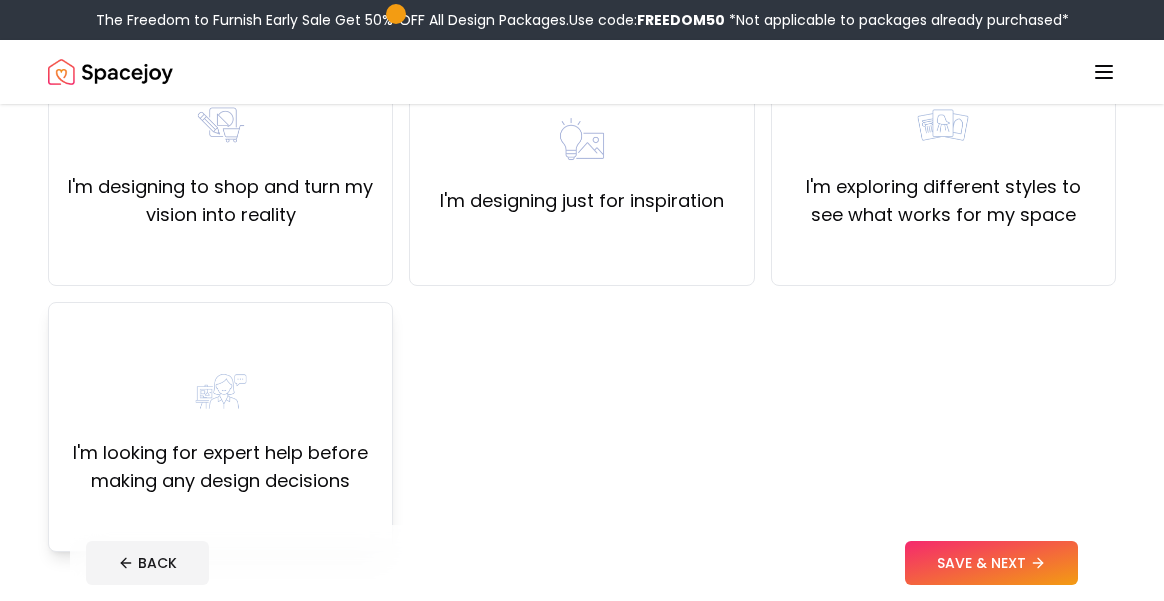 click on "I'm looking for expert help before making any design decisions" at bounding box center [220, 467] 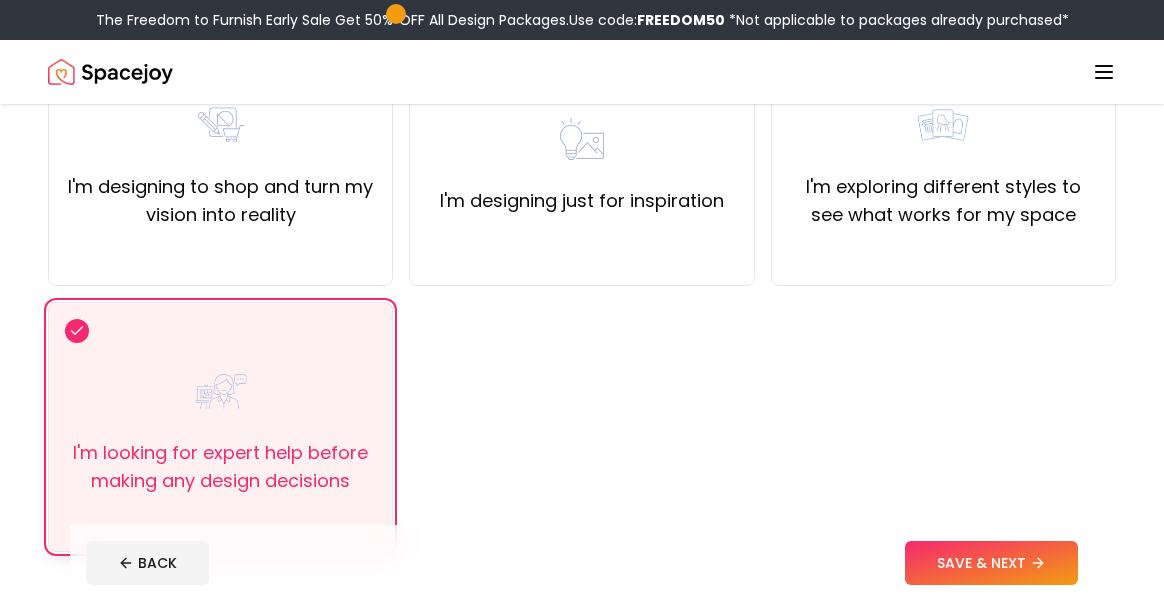 click on "I'm looking for expert help before making any design decisions" at bounding box center (220, 427) 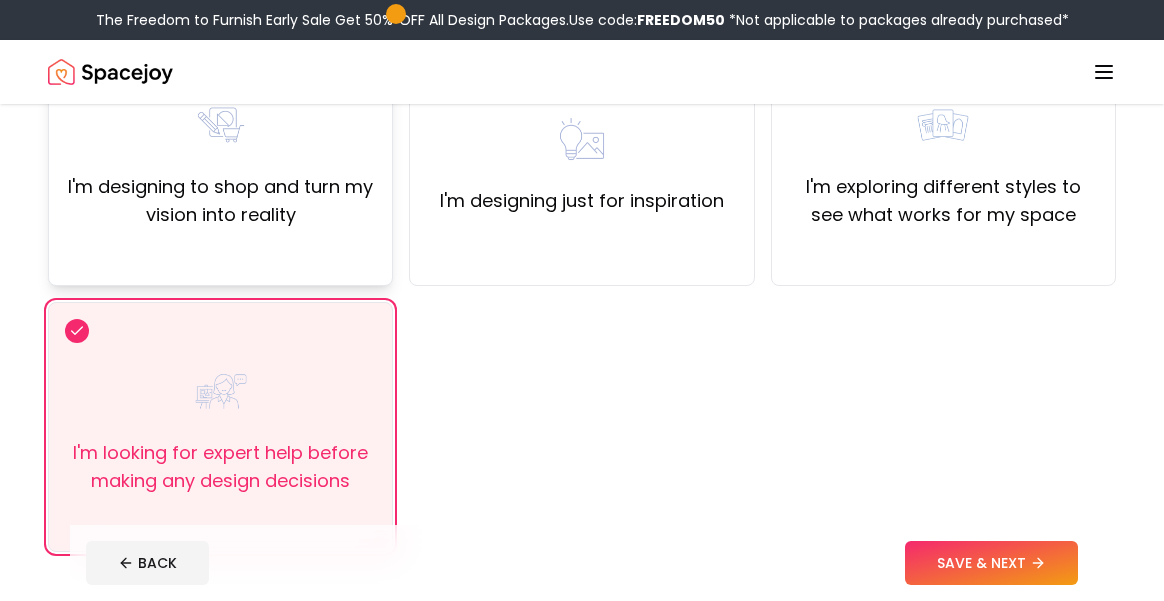 click on "I'm designing to shop and turn my vision into reality" at bounding box center [220, 161] 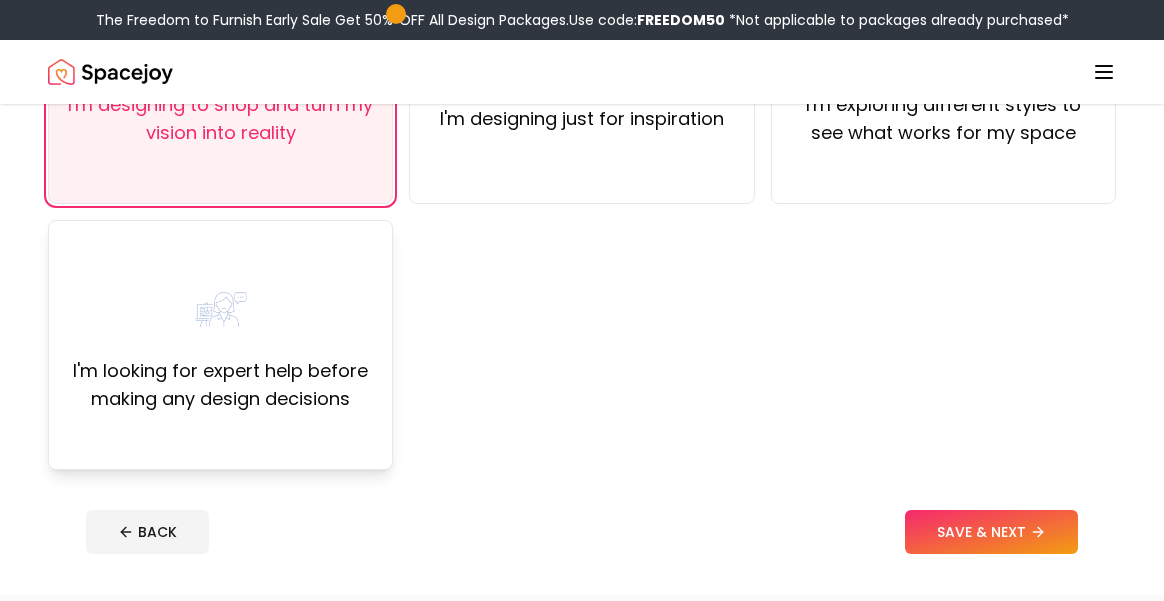 scroll, scrollTop: 323, scrollLeft: 0, axis: vertical 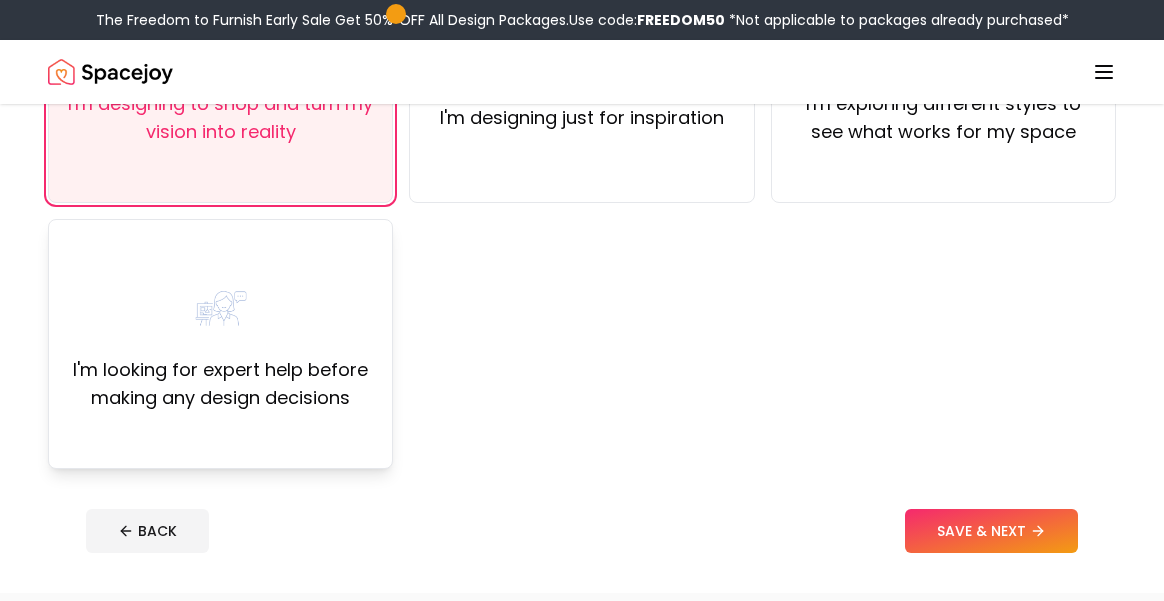 click on "I'm looking for expert help before making any design decisions" at bounding box center (220, 384) 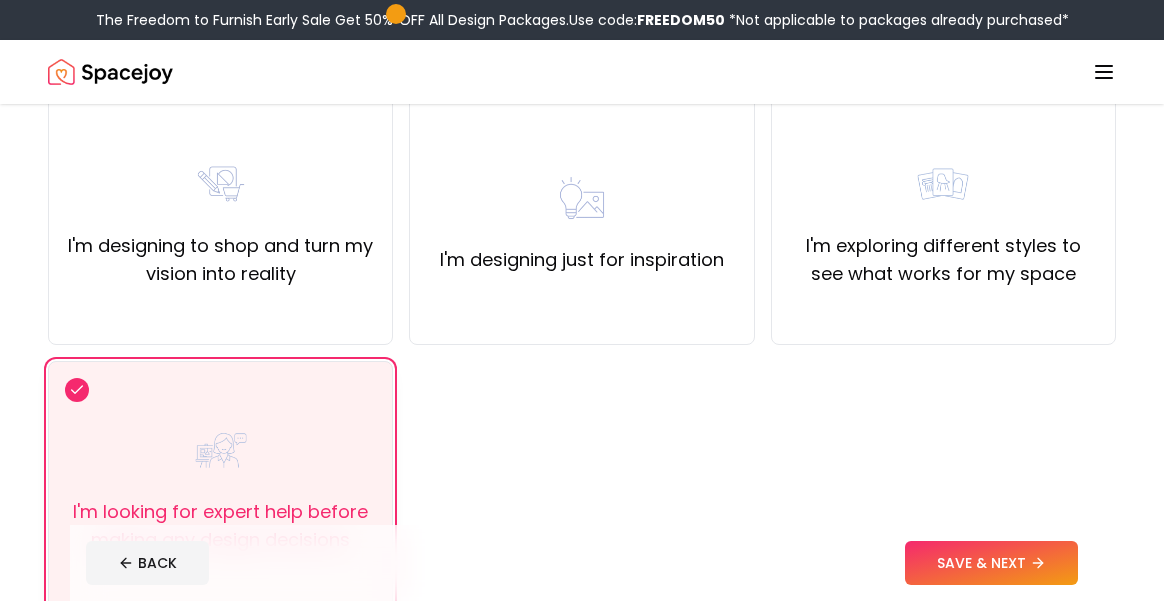 scroll, scrollTop: 180, scrollLeft: 0, axis: vertical 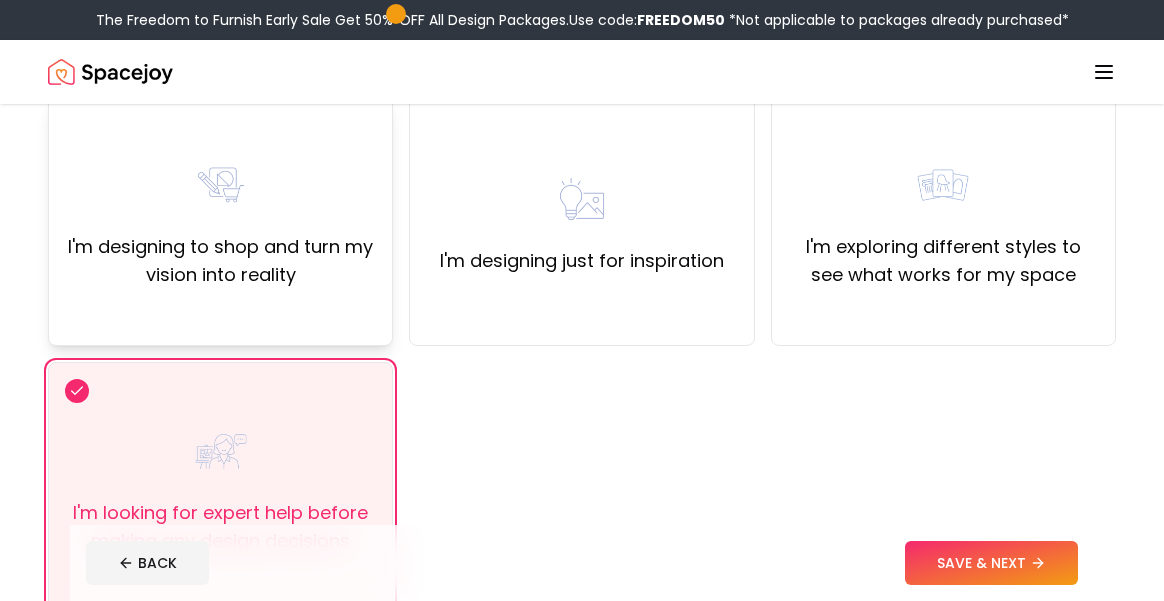 click on "I'm designing to shop and turn my vision into reality" at bounding box center (220, 261) 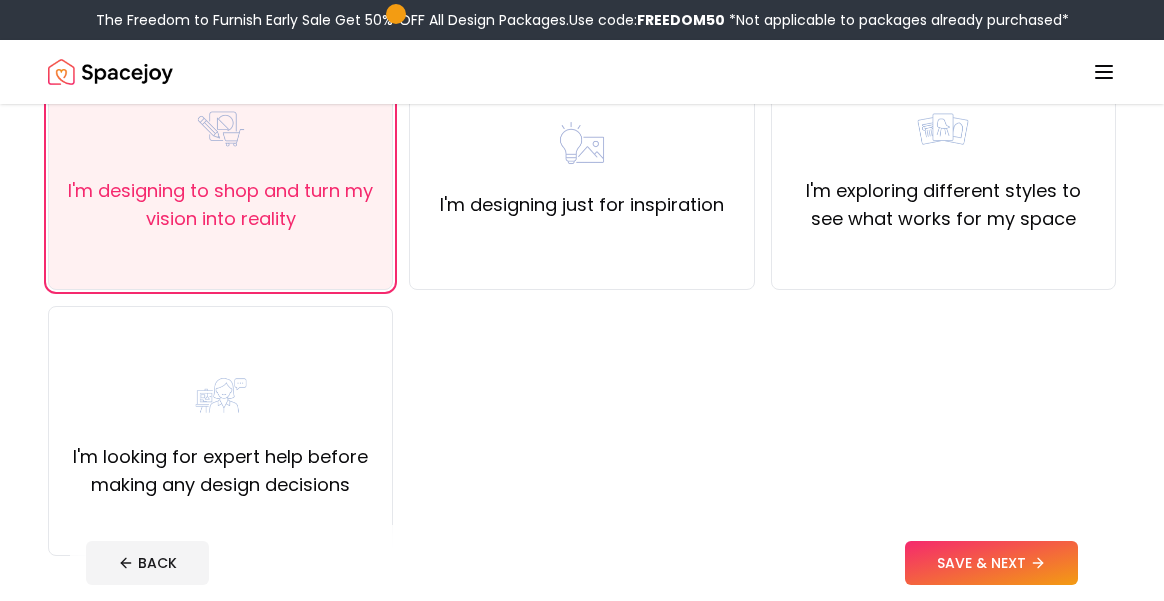 scroll, scrollTop: 244, scrollLeft: 0, axis: vertical 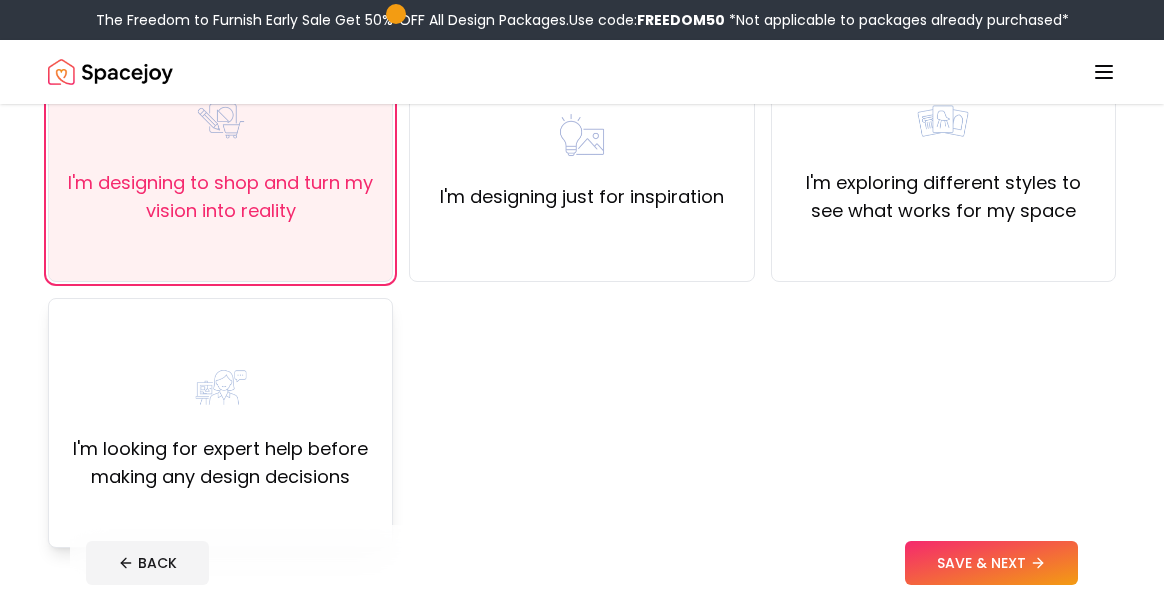 click on "I'm looking for expert help before making any design decisions" at bounding box center (220, 463) 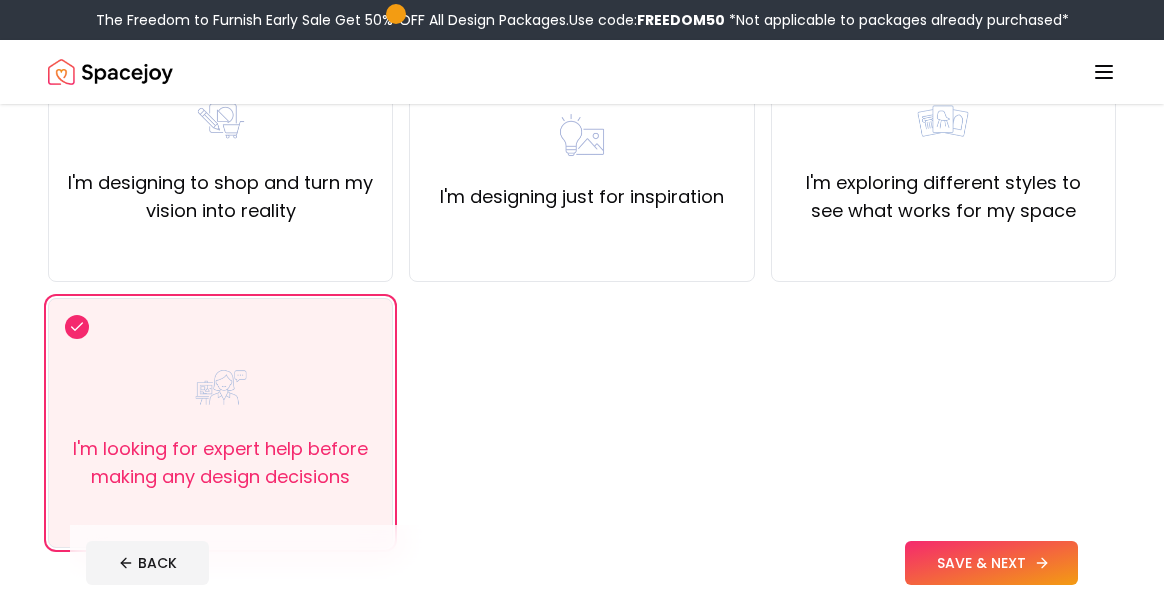click on "SAVE & NEXT" at bounding box center (991, 563) 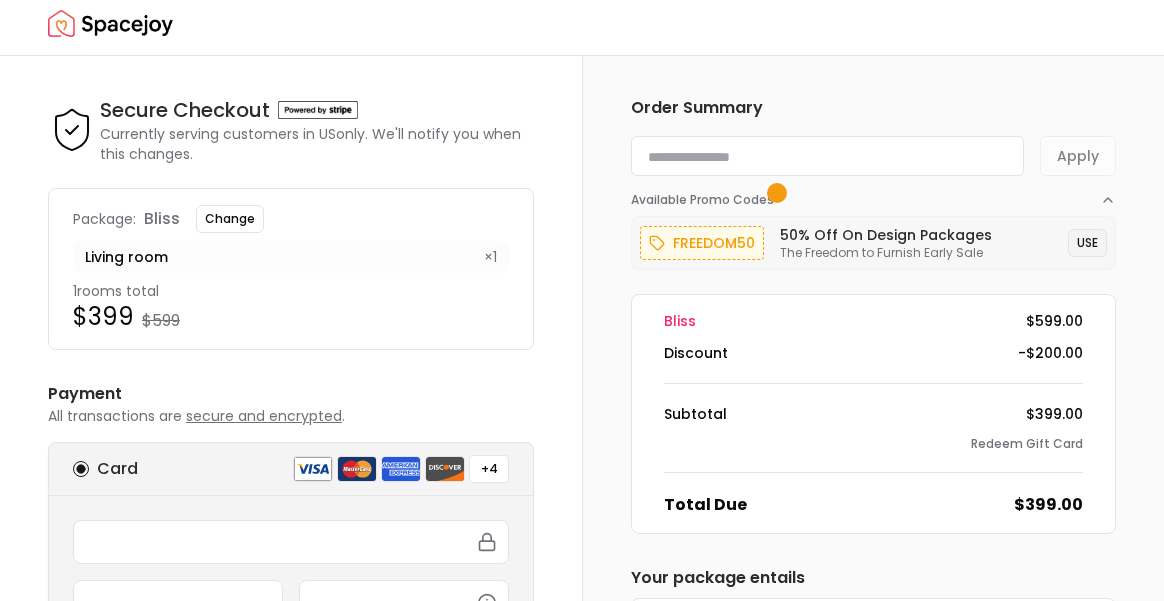 scroll, scrollTop: 0, scrollLeft: 0, axis: both 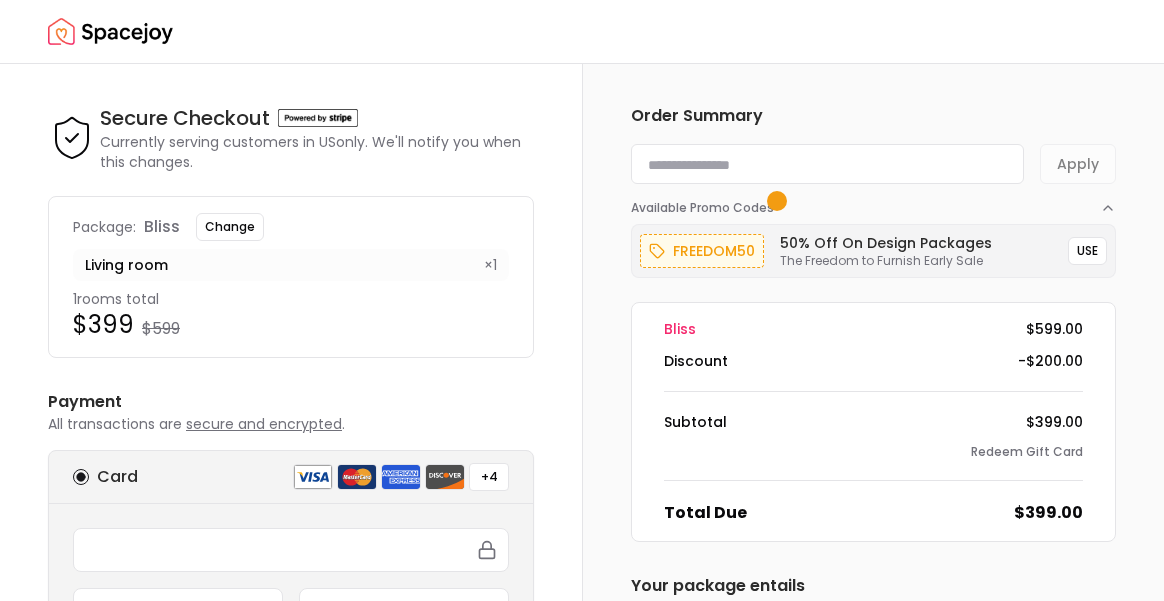 click at bounding box center [827, 164] 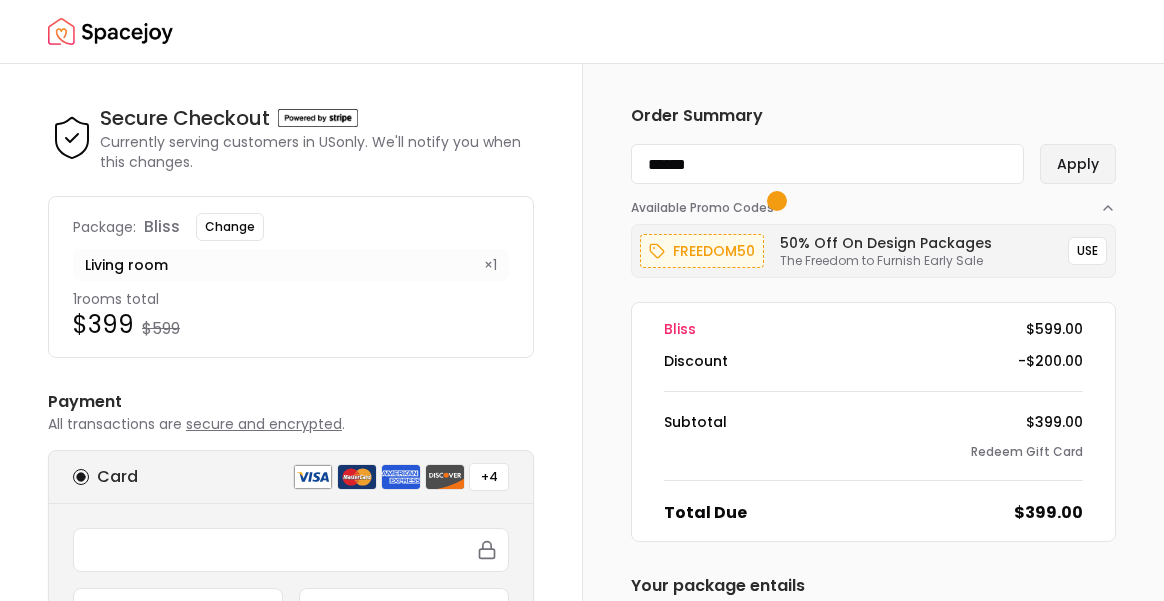 type on "******" 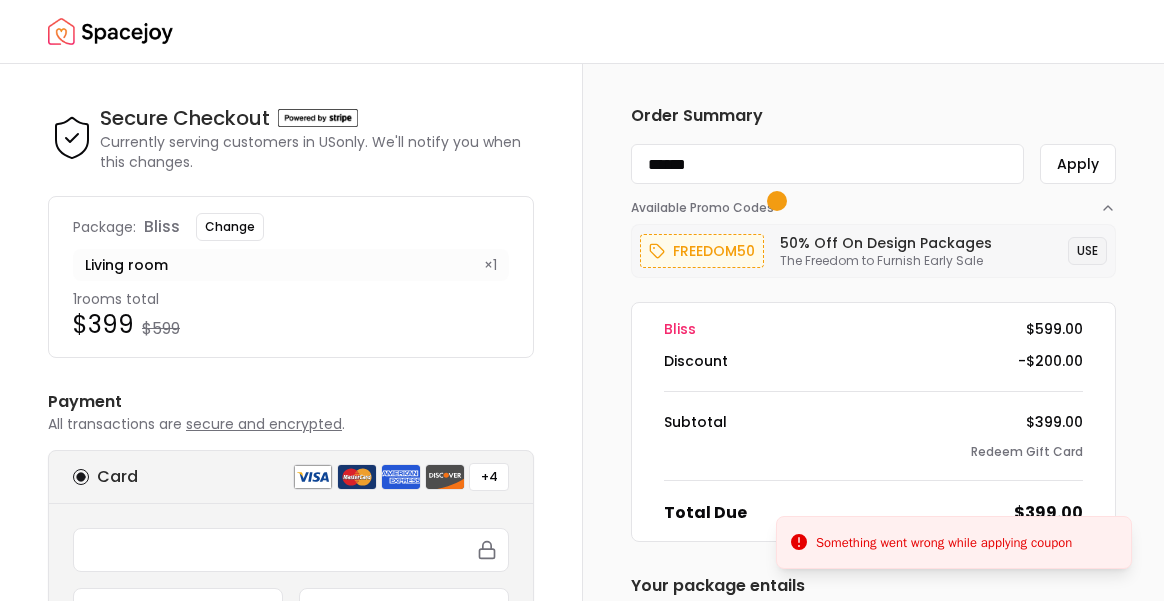 click on "USE" at bounding box center [1087, 251] 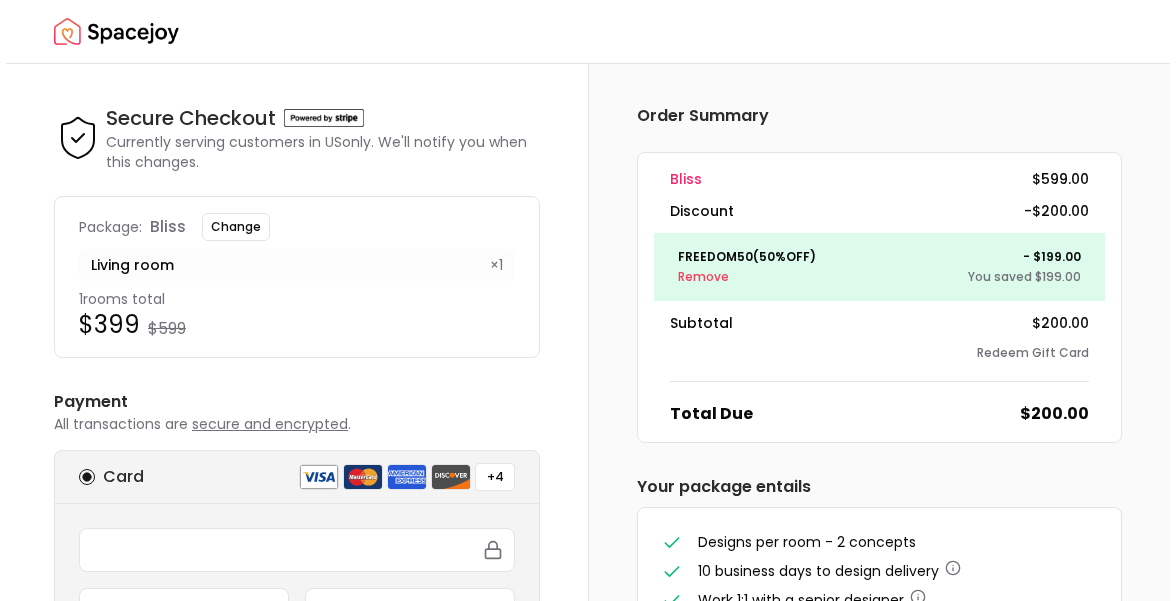 scroll, scrollTop: 7, scrollLeft: 0, axis: vertical 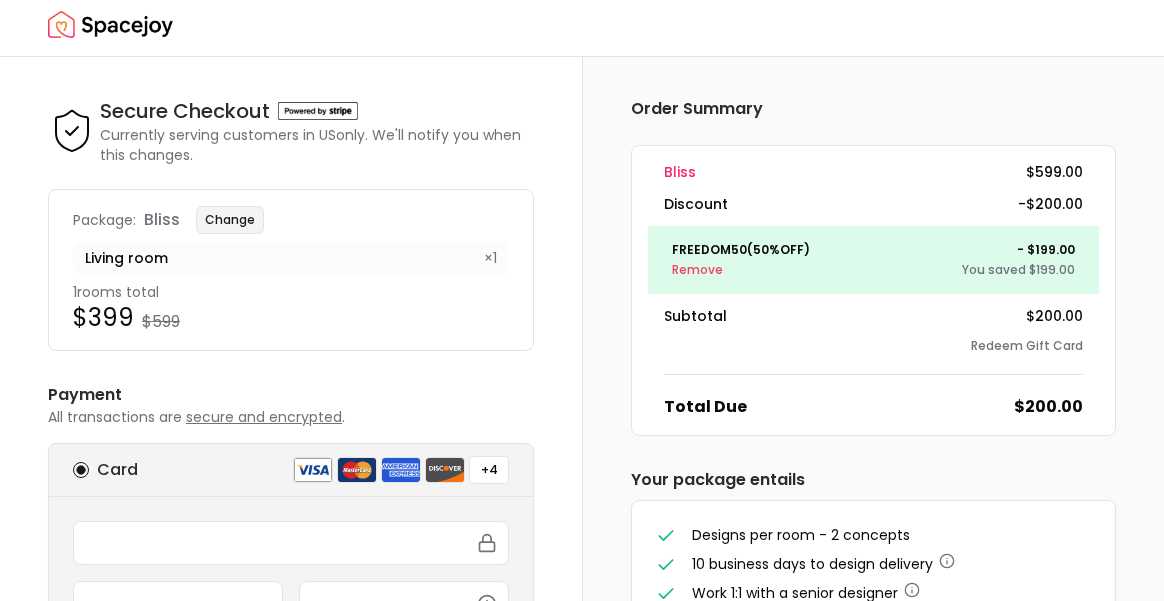 click on "Change" at bounding box center [230, 220] 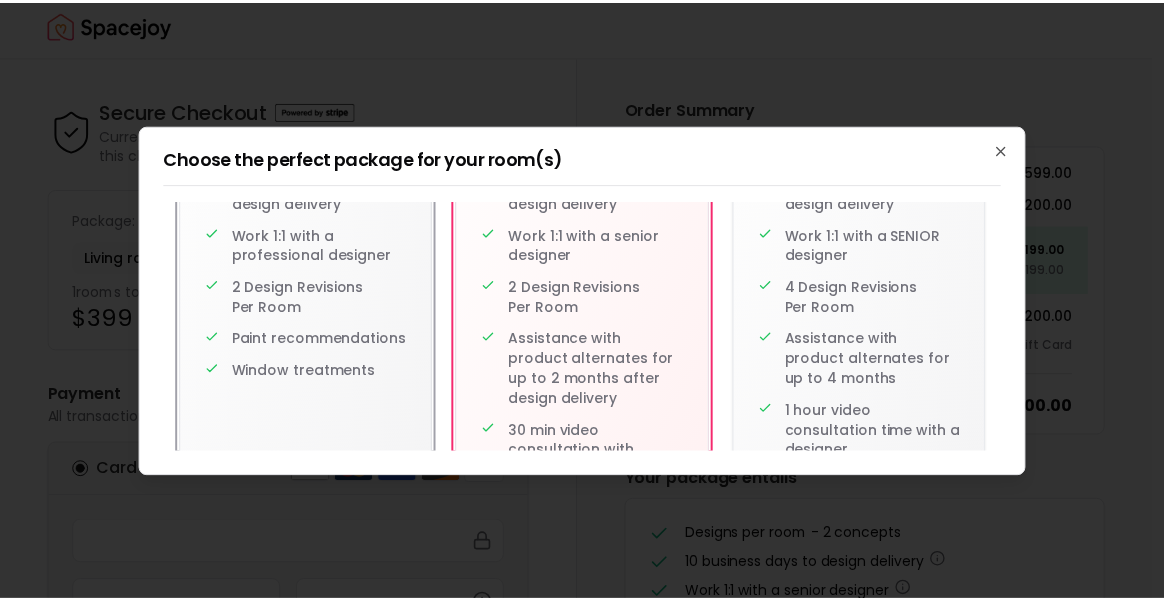 scroll, scrollTop: 236, scrollLeft: 0, axis: vertical 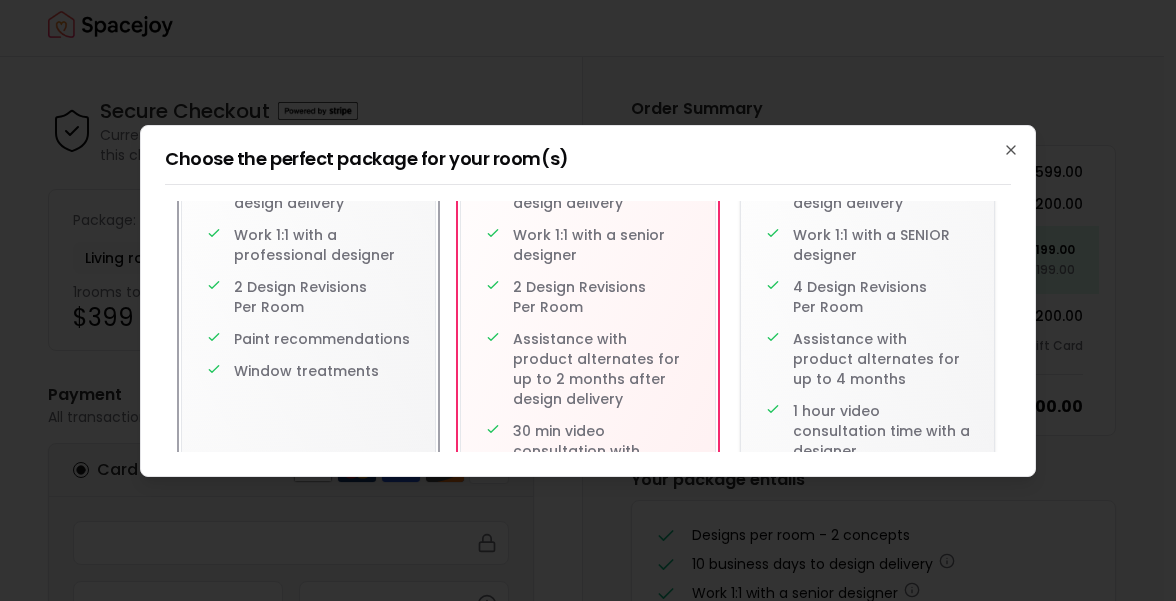 click on "Design per room - 1 concept 10 business days to design delivery Work 1:1 with a professional designer 2 Design Revisions Per Room Paint recommendations Window treatments" at bounding box center (308, 251) 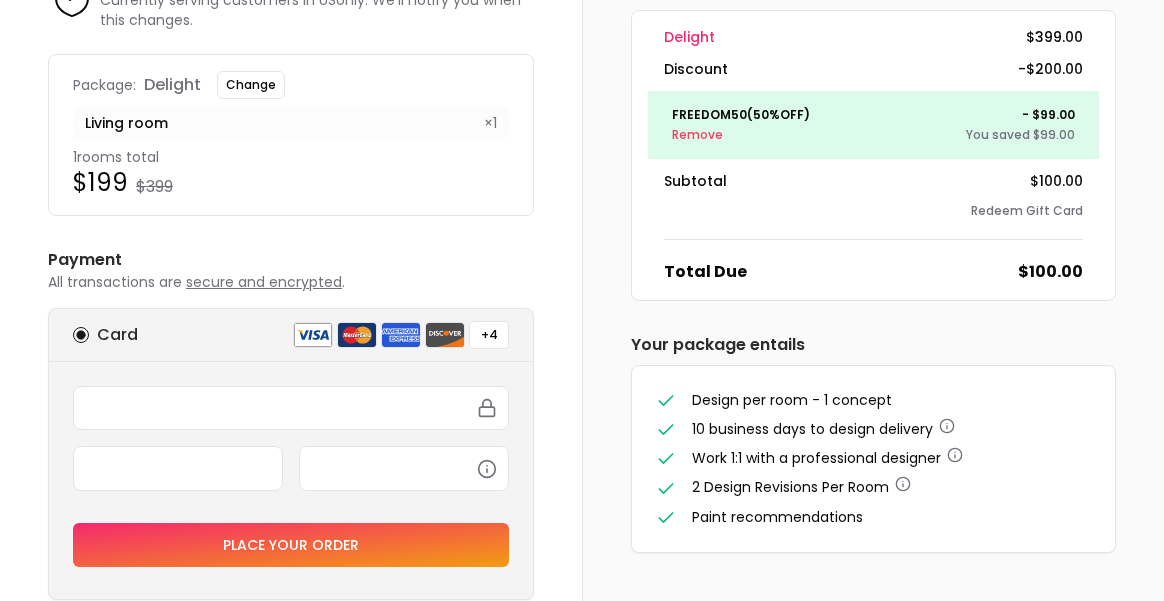 scroll, scrollTop: 0, scrollLeft: 0, axis: both 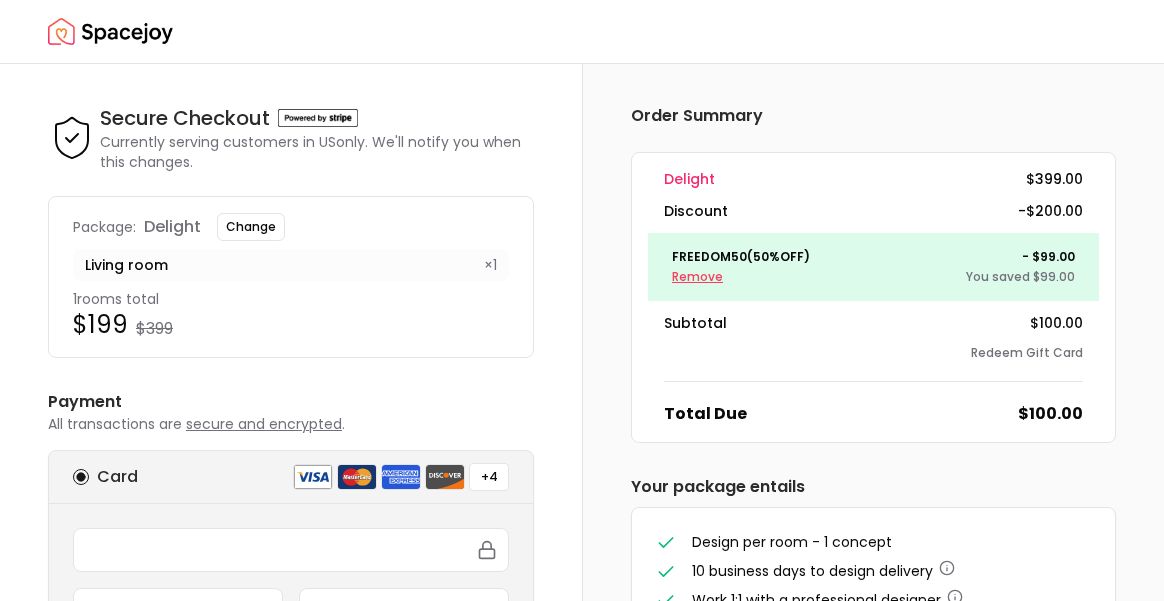 click on "Remove" at bounding box center [741, 277] 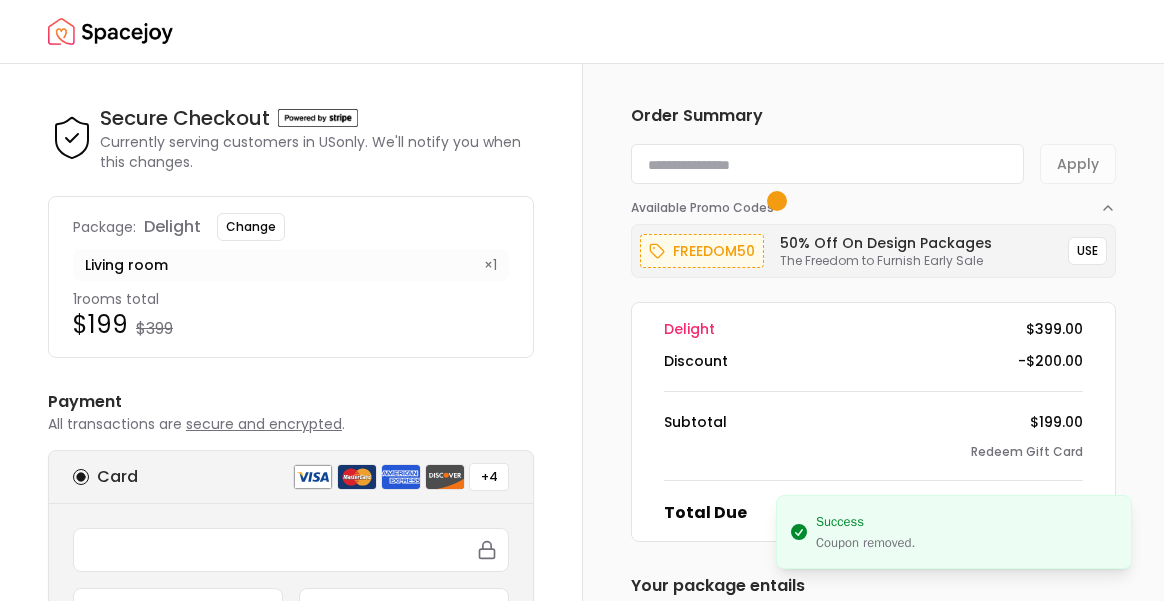 click at bounding box center (827, 164) 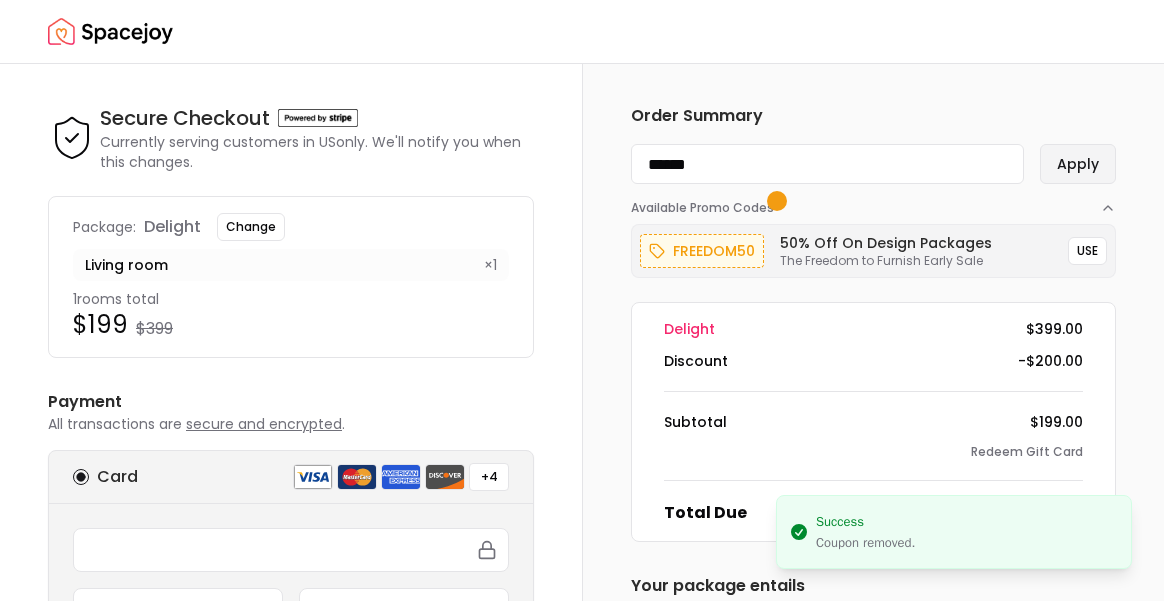 type on "******" 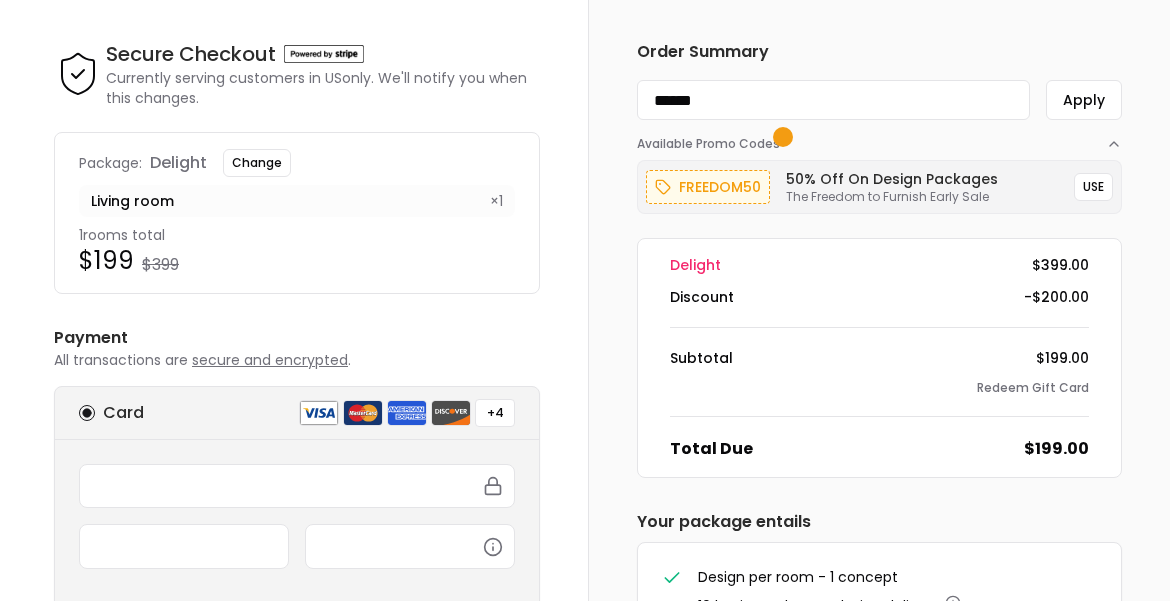 scroll, scrollTop: 44, scrollLeft: 0, axis: vertical 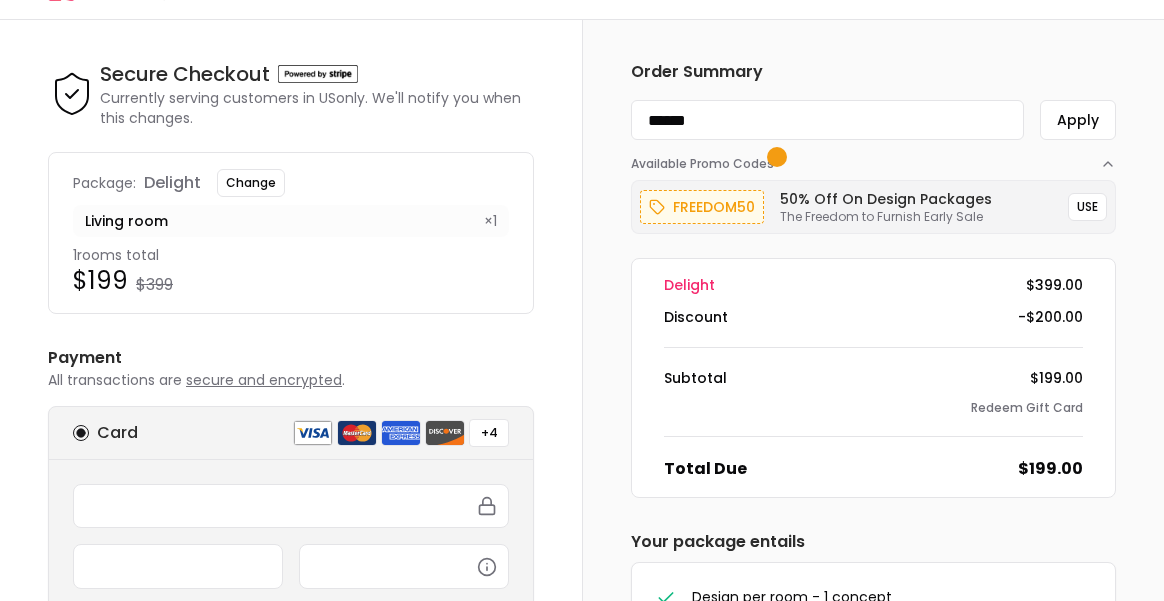 click on "1  rooms total" at bounding box center [291, 255] 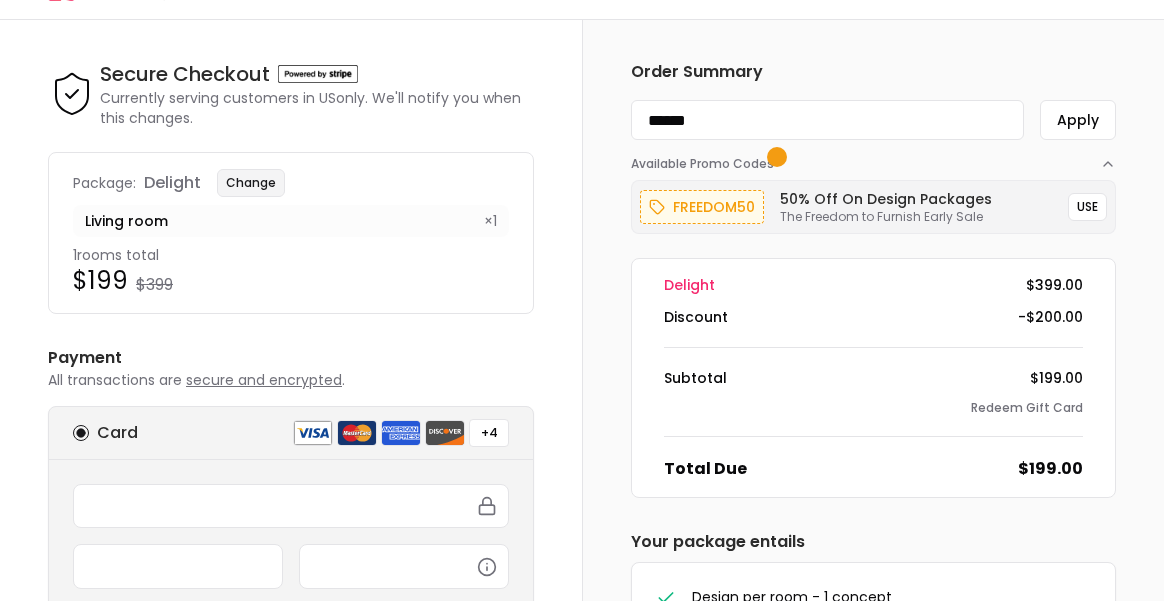 click on "Change" at bounding box center (251, 183) 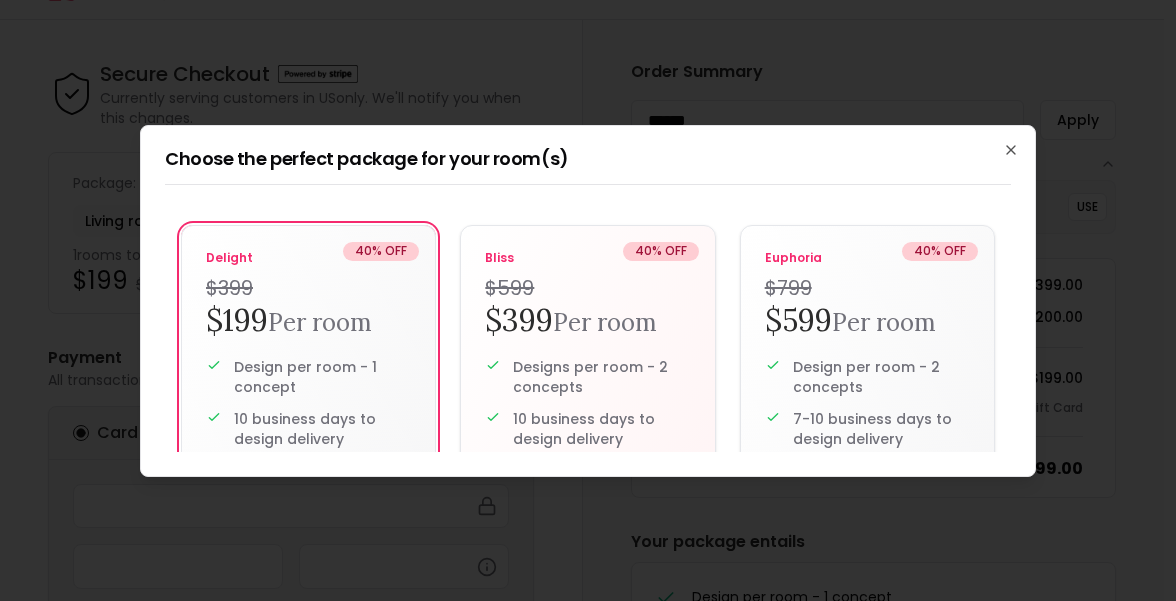 click on "40 % OFF delight $399 $199  Per room Design per room - 1 concept 10 business days to design delivery Work 1:1 with a professional designer 2 Design Revisions Per Room Paint recommendations Window treatments 40 % OFF bliss $599 $399  Per room Designs per room - 2 concepts 10 business days to design delivery Work 1:1 with a senior designer 2 Design Revisions Per Room Assistance with product alternates for up to 2 months after design delivery 30 min video consultation with designer  40 % OFF euphoria $799 $599  Per room Design per room - 2 concepts 7-10 business days to design delivery  Work 1:1 with a SENIOR designer 4 Design Revisions Per Room Assistance with product alternates for up to 4 months 1 hour video consultation time with a designer" at bounding box center [588, 326] 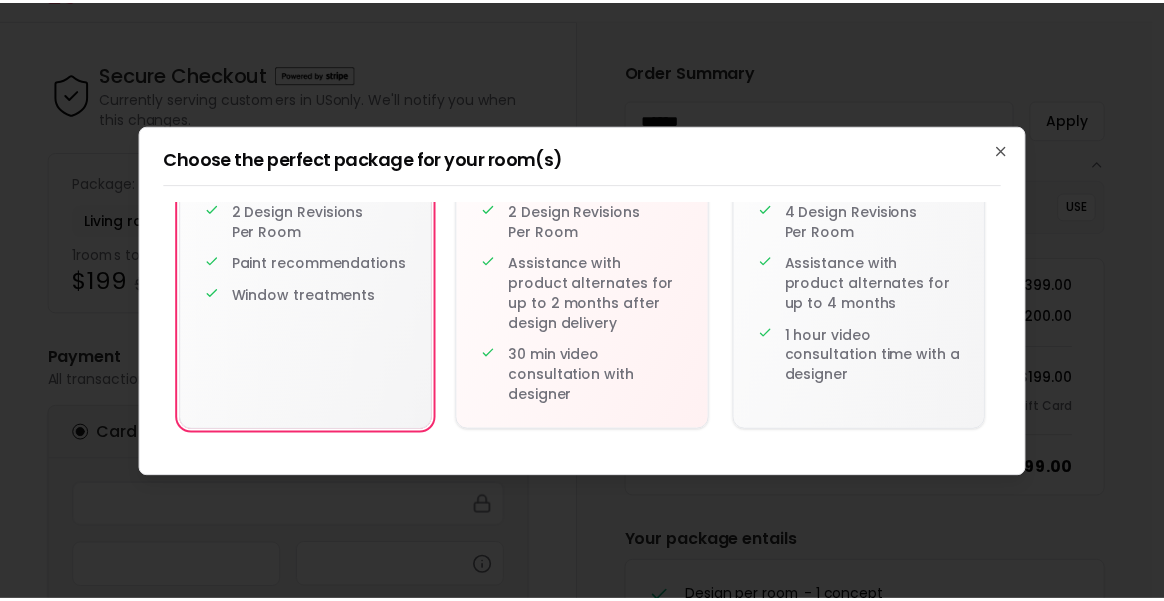 scroll, scrollTop: 0, scrollLeft: 0, axis: both 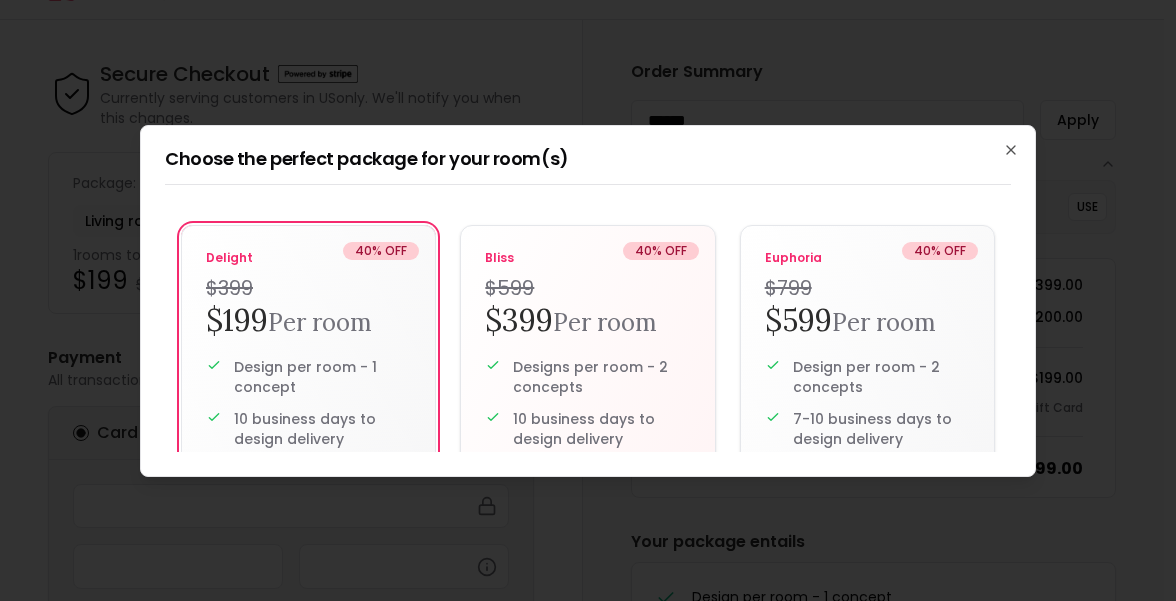click on "40 % OFF delight $399 $199  Per room Design per room - 1 concept 10 business days to design delivery Work 1:1 with a professional designer 2 Design Revisions Per Room Paint recommendations Window treatments 40 % OFF bliss $599 $399  Per room Designs per room - 2 concepts 10 business days to design delivery Work 1:1 with a senior designer 2 Design Revisions Per Room Assistance with product alternates for up to 2 months after design delivery 30 min video consultation with designer  40 % OFF euphoria $799 $599  Per room Design per room - 2 concepts 7-10 business days to design delivery  Work 1:1 with a SENIOR designer 4 Design Revisions Per Room Assistance with product alternates for up to 4 months 1 hour video consultation time with a designer" at bounding box center [588, 326] 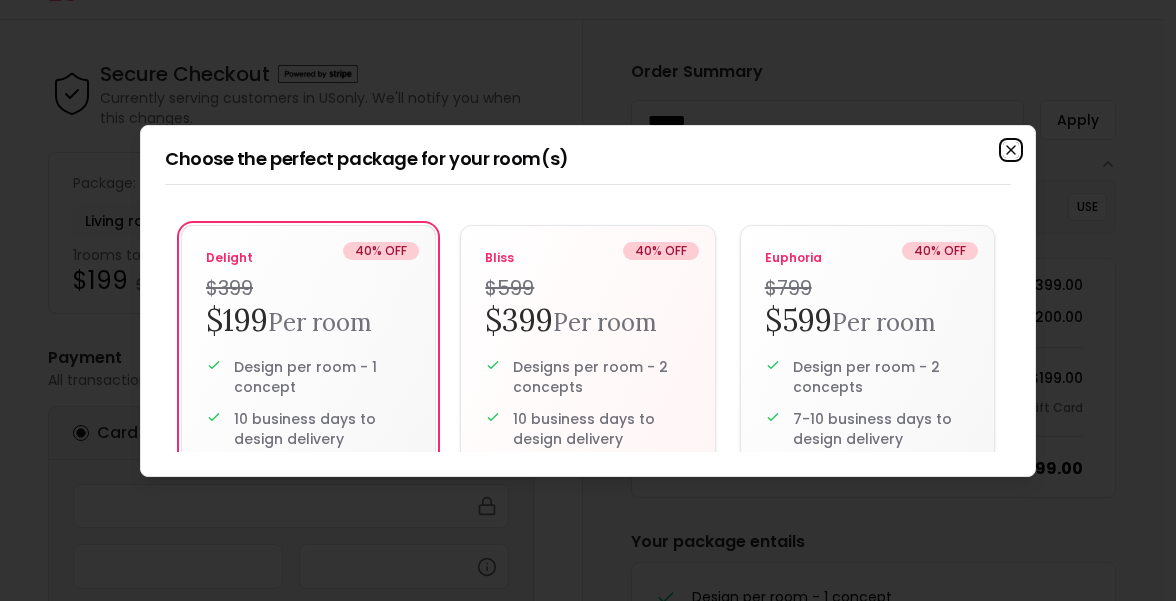 click 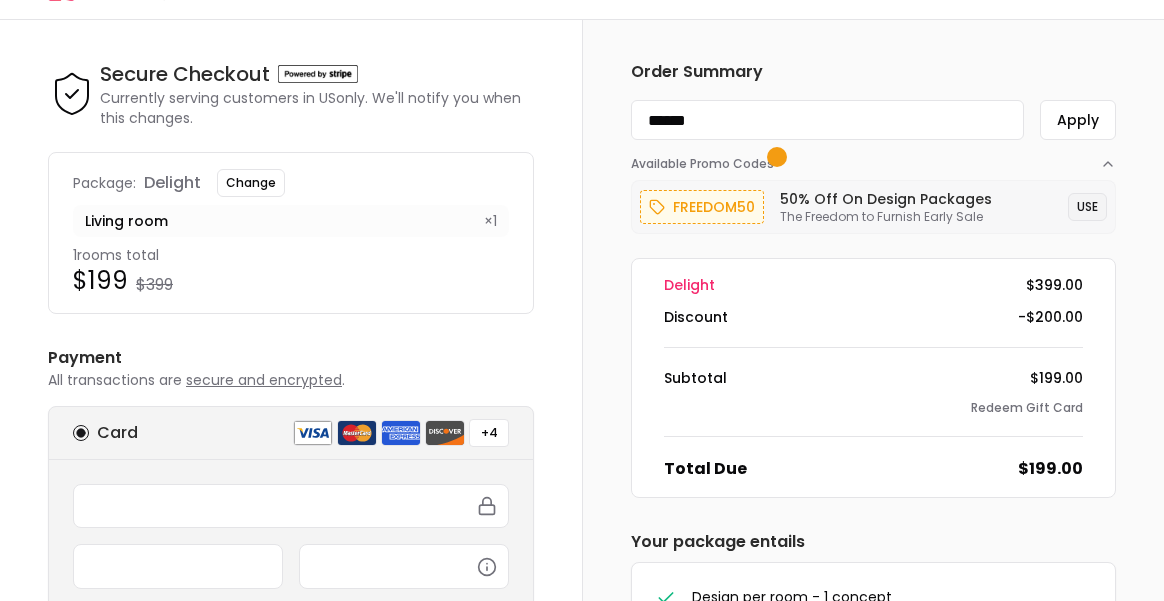 click on "USE" at bounding box center [1087, 207] 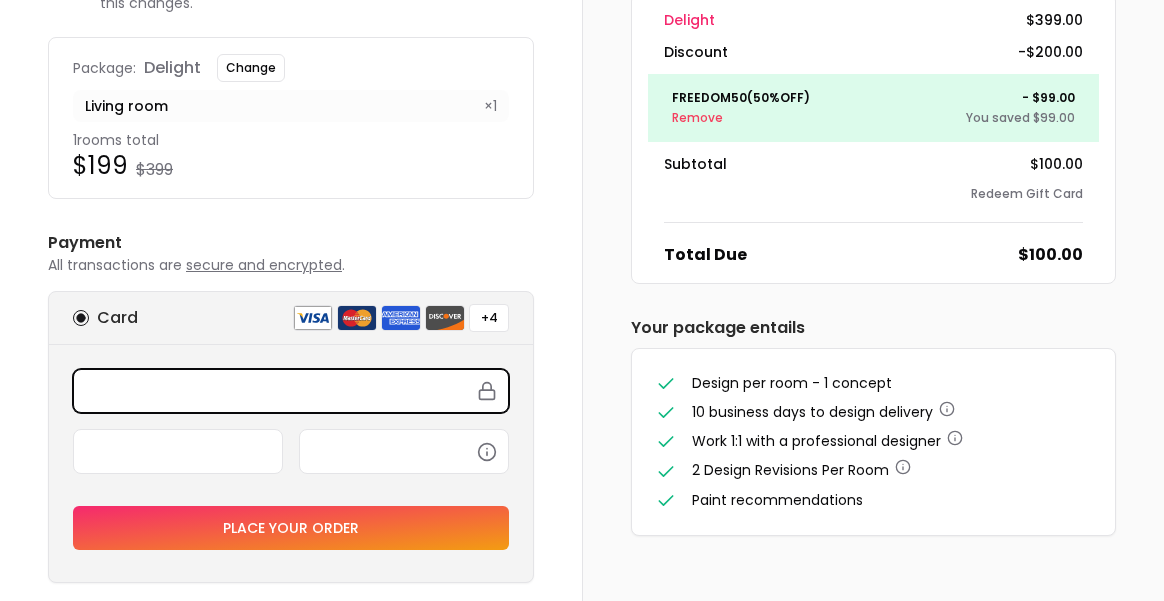 scroll, scrollTop: 158, scrollLeft: 0, axis: vertical 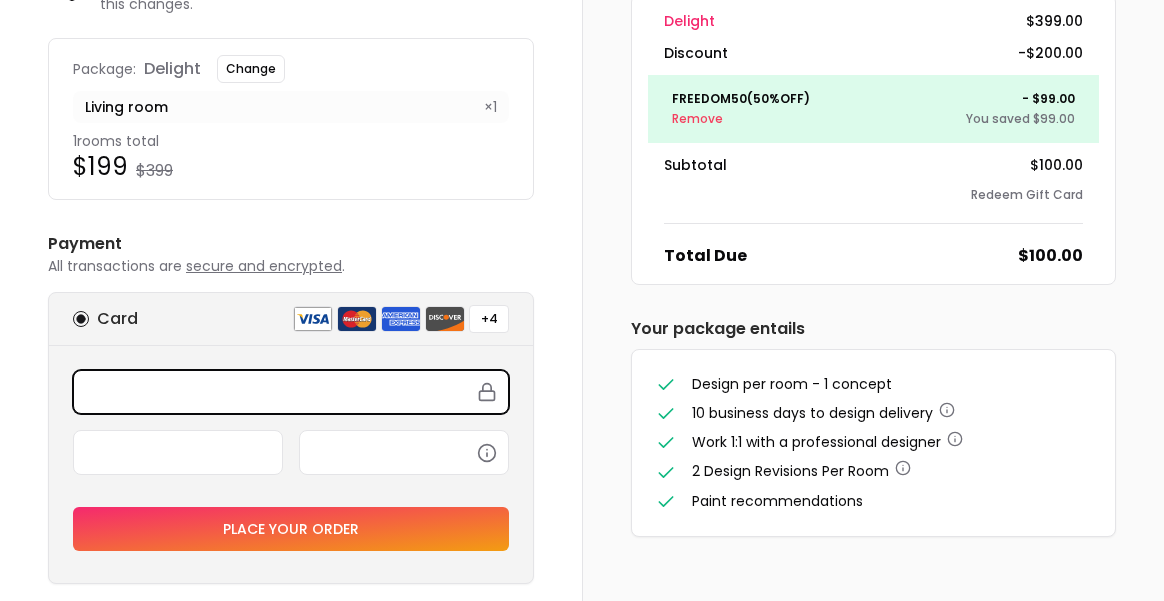 click 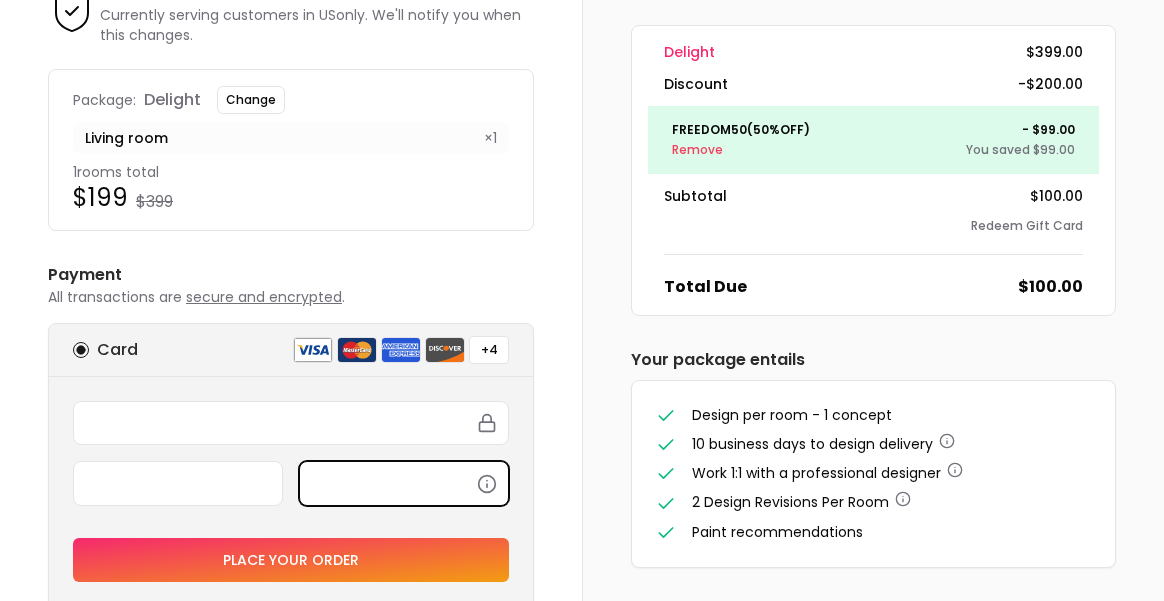 scroll, scrollTop: 0, scrollLeft: 0, axis: both 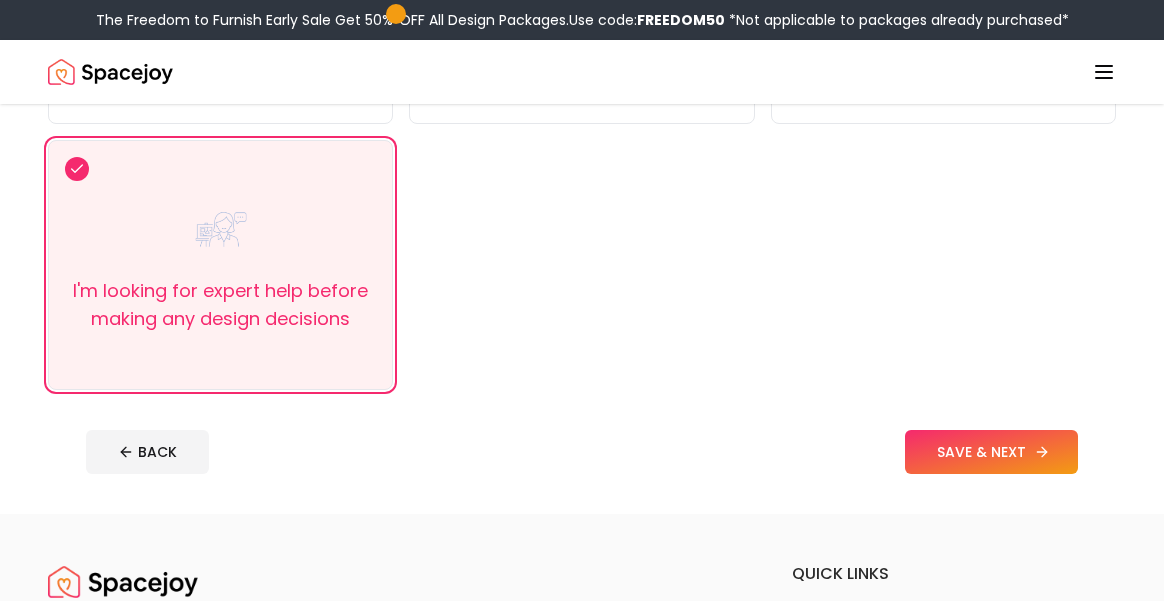 click on "SAVE & NEXT" at bounding box center [991, 452] 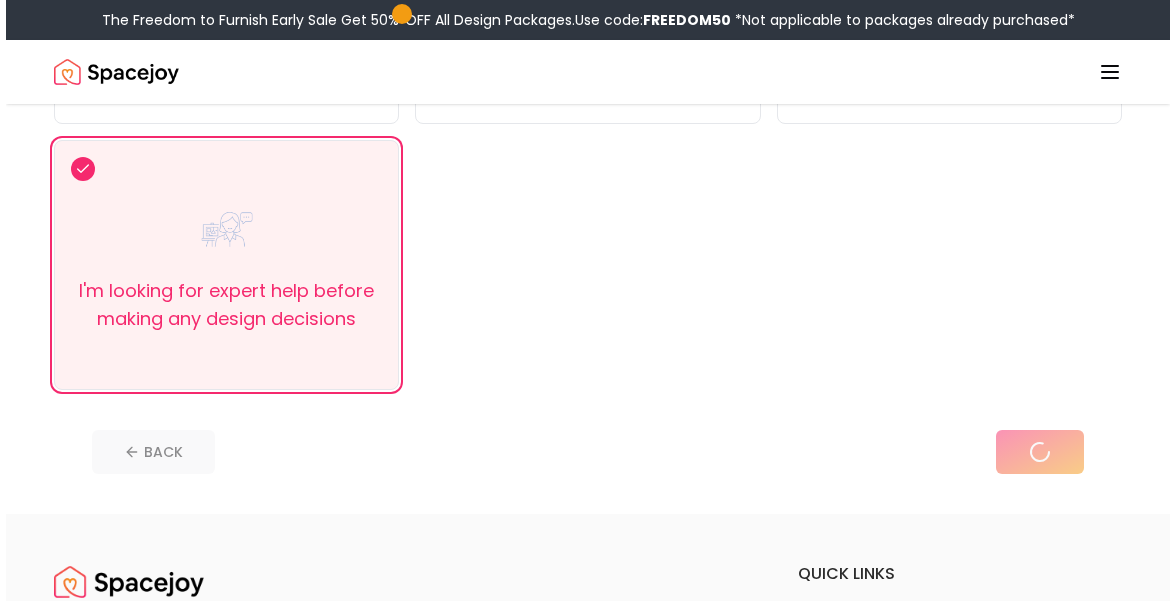 scroll, scrollTop: 0, scrollLeft: 0, axis: both 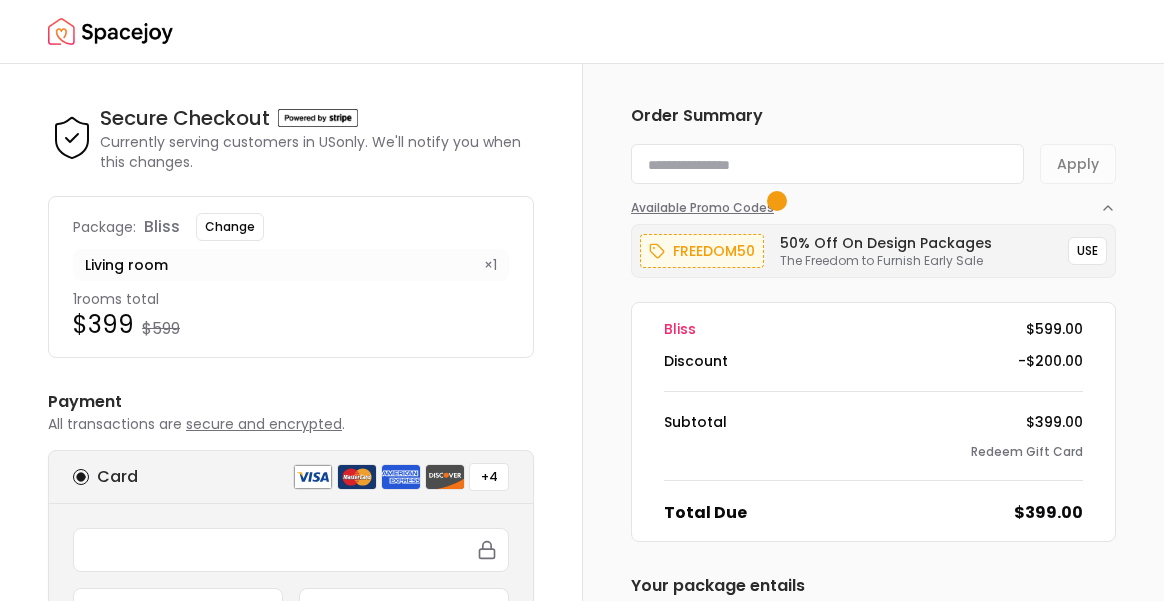 click on "Available Promo Codes" at bounding box center (705, 208) 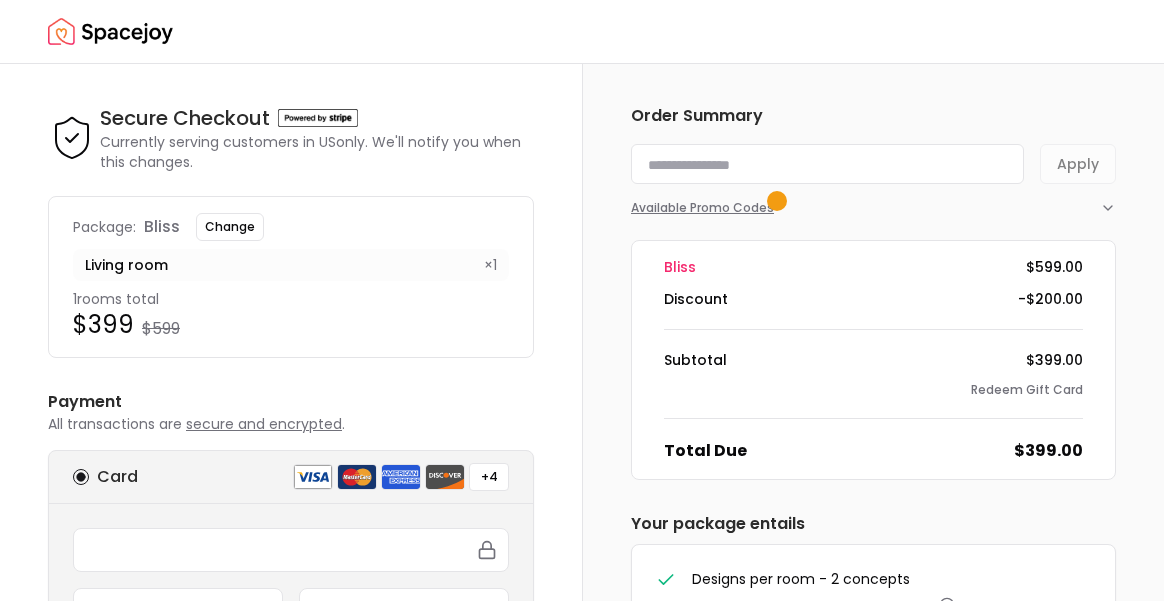 click on "Available Promo Codes" at bounding box center [705, 208] 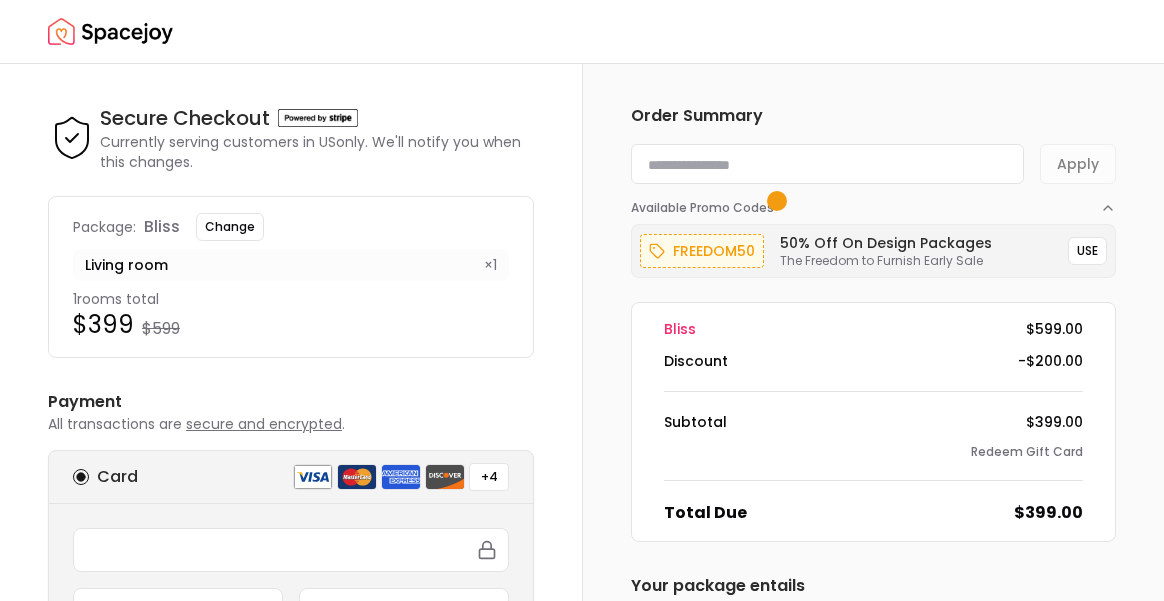 click at bounding box center (827, 164) 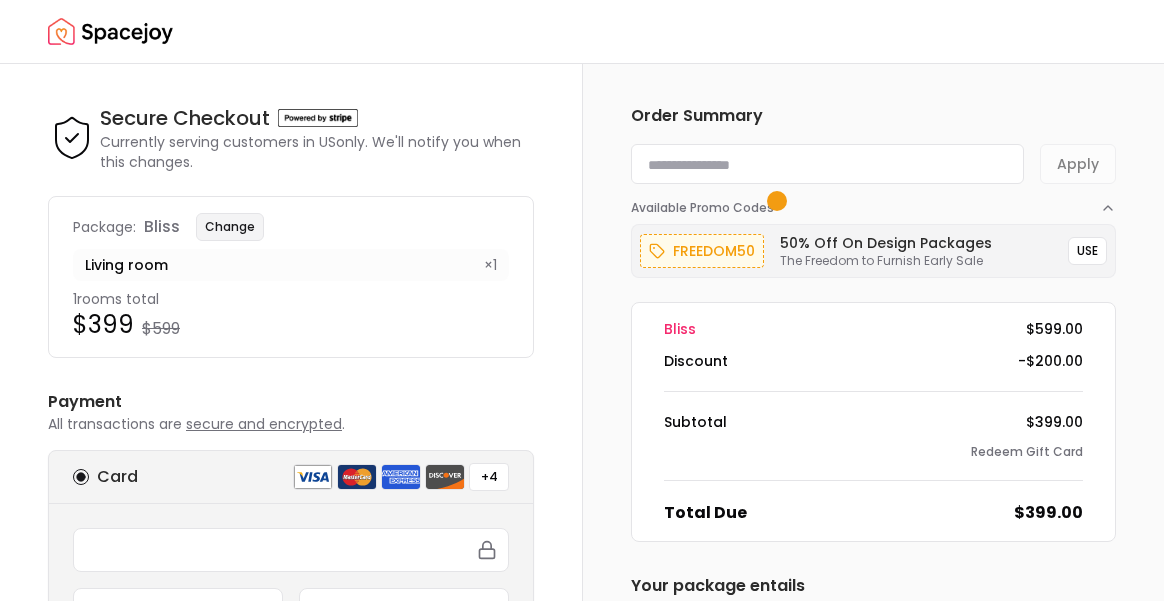 click on "Change" at bounding box center (230, 227) 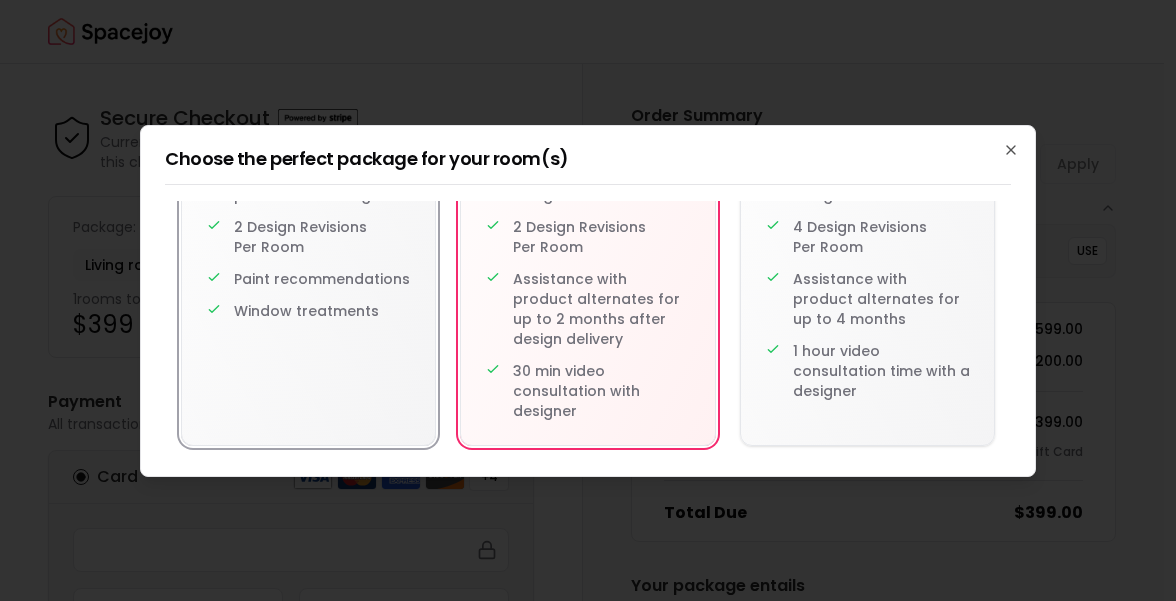 scroll, scrollTop: 312, scrollLeft: 0, axis: vertical 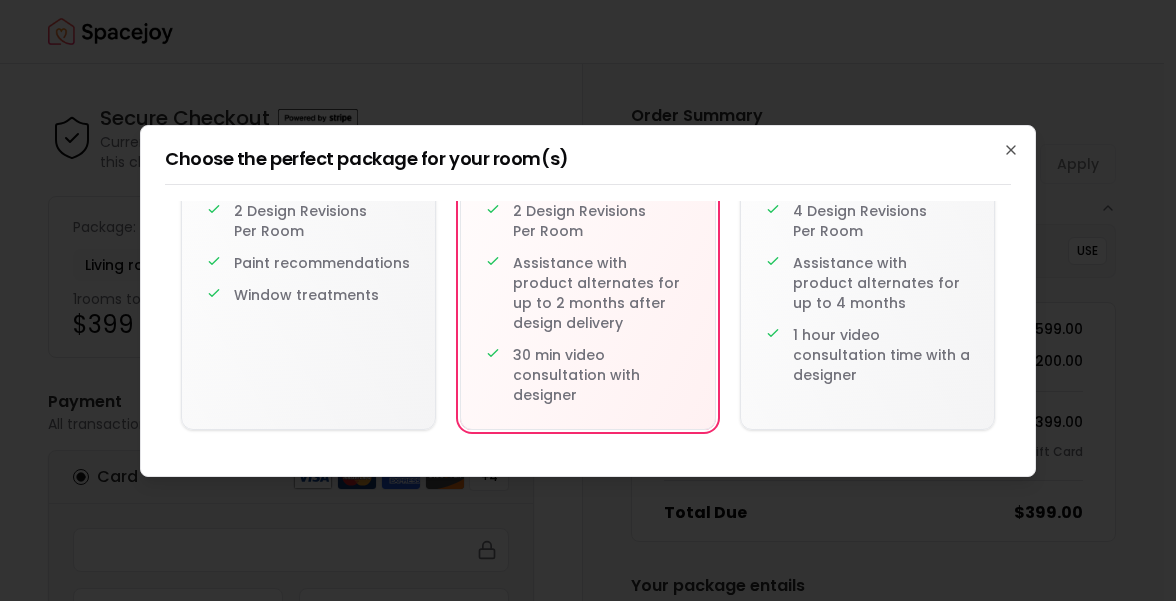 click on "40 % OFF delight $399 $199  Per room Design per room - 1 concept 10 business days to design delivery Work 1:1 with a professional designer 2 Design Revisions Per Room Paint recommendations Window treatments 40 % OFF bliss $599 $399  Per room Designs per room - 2 concepts 10 business days to design delivery Work 1:1 with a senior designer 2 Design Revisions Per Room Assistance with product alternates for up to 2 months after design delivery 30 min video consultation with designer  40 % OFF euphoria $799 $599  Per room Design per room - 2 concepts 7-10 business days to design delivery  Work 1:1 with a SENIOR designer 4 Design Revisions Per Room Assistance with product alternates for up to 4 months 1 hour video consultation time with a designer" at bounding box center (588, 326) 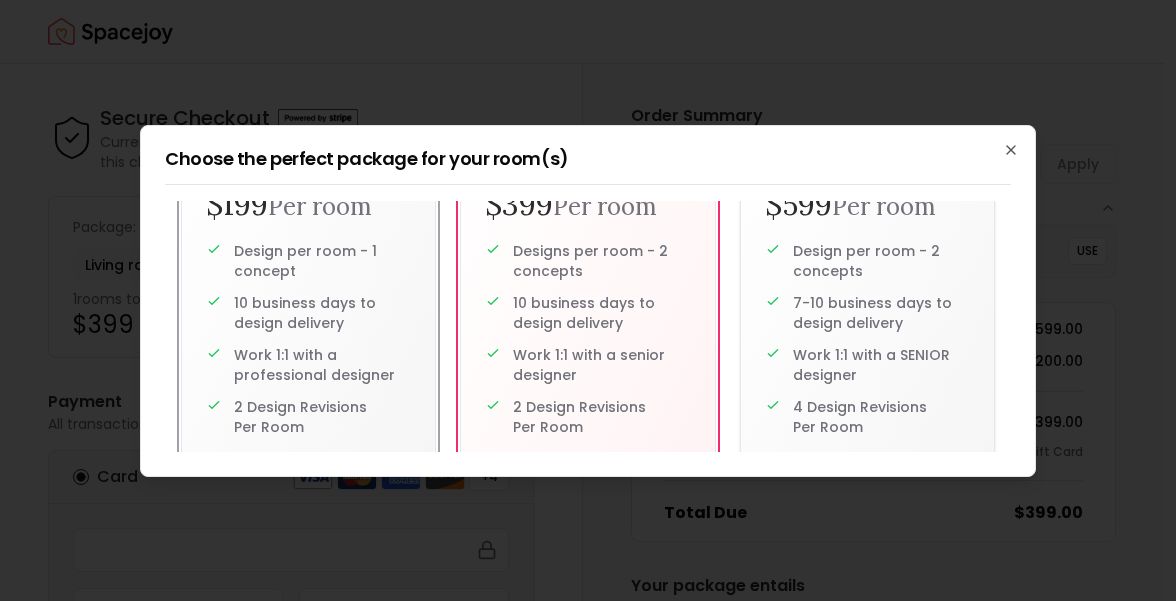 scroll, scrollTop: 112, scrollLeft: 0, axis: vertical 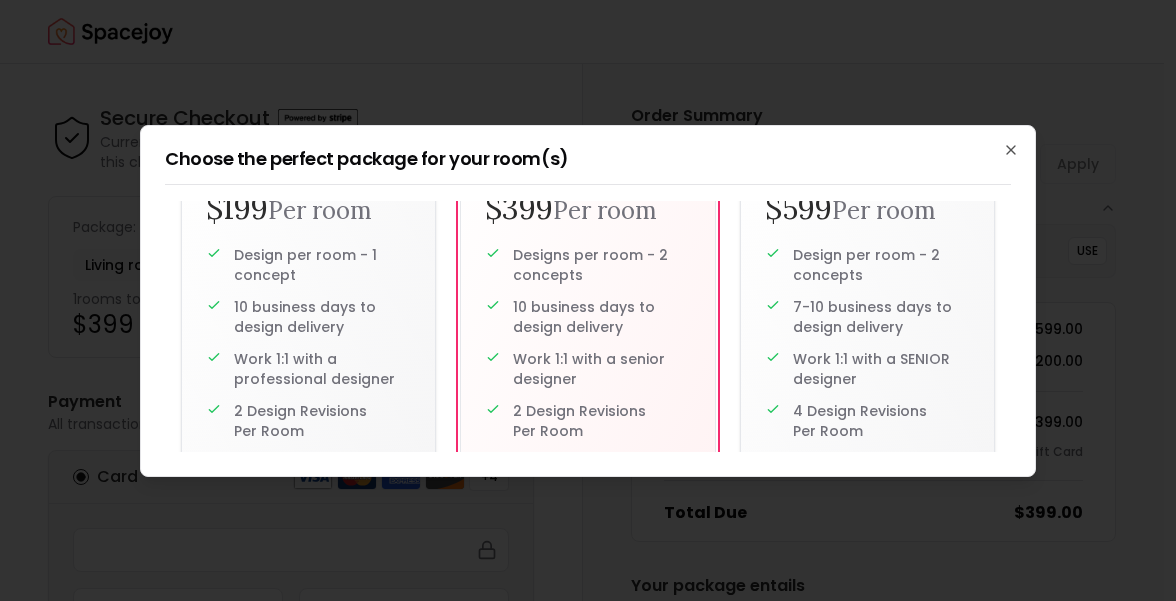 click on "40 % OFF delight $399 $199  Per room Design per room - 1 concept 10 business days to design delivery Work 1:1 with a professional designer 2 Design Revisions Per Room Paint recommendations Window treatments 40 % OFF bliss $599 $399  Per room Designs per room - 2 concepts 10 business days to design delivery Work 1:1 with a senior designer 2 Design Revisions Per Room Assistance with product alternates for up to 2 months after design delivery 30 min video consultation with designer  40 % OFF euphoria $799 $599  Per room Design per room - 2 concepts 7-10 business days to design delivery  Work 1:1 with a SENIOR designer 4 Design Revisions Per Room Assistance with product alternates for up to 4 months 1 hour video consultation time with a designer" at bounding box center (588, 326) 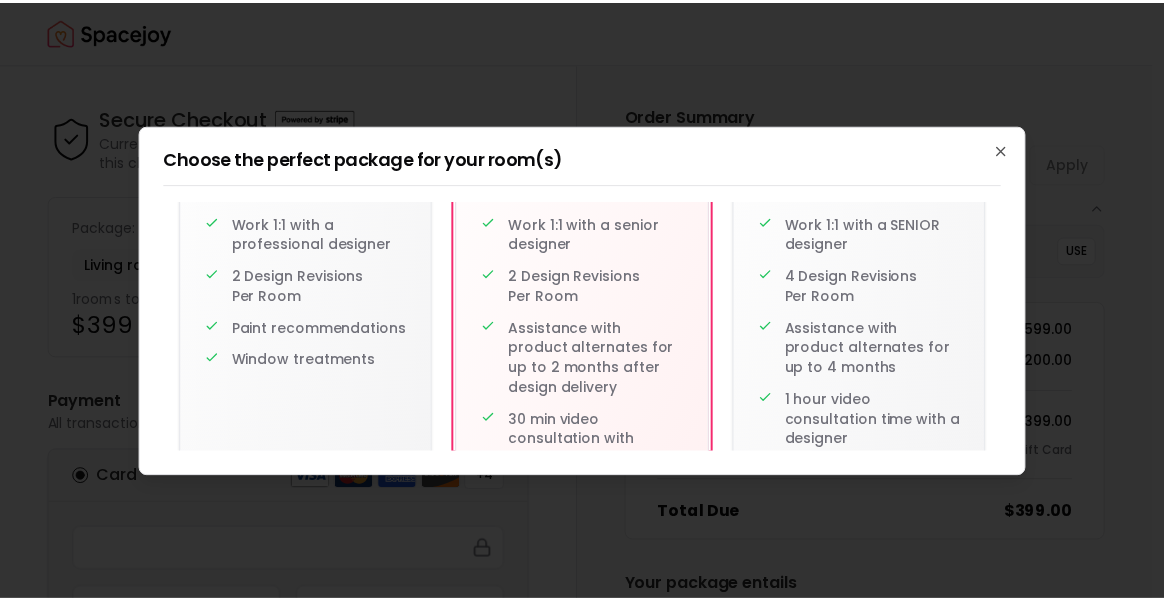 scroll, scrollTop: 245, scrollLeft: 0, axis: vertical 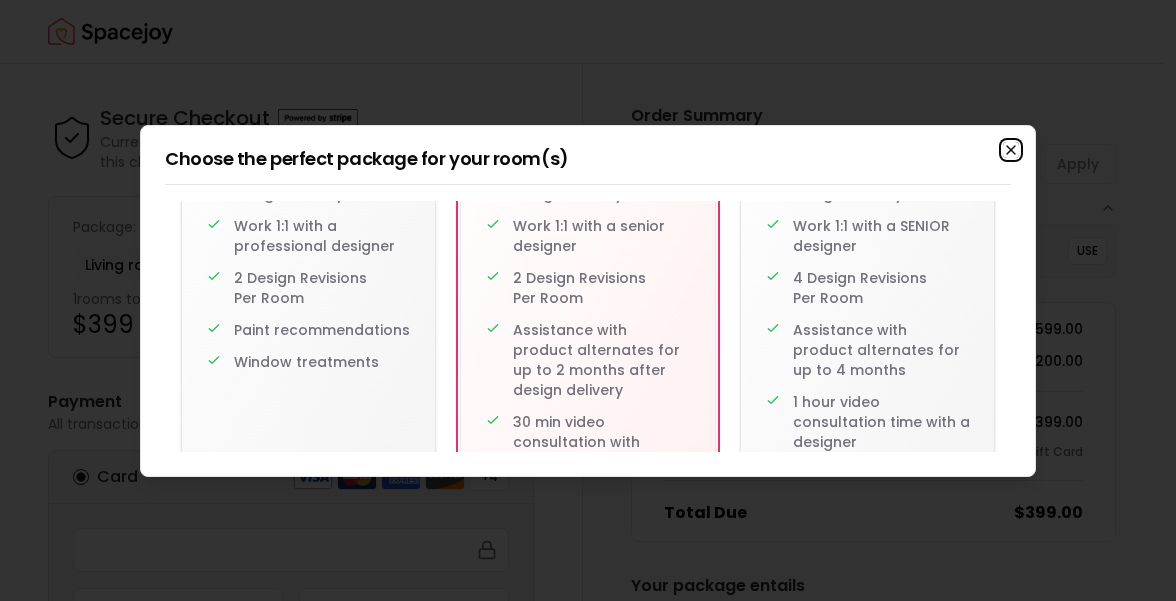 click 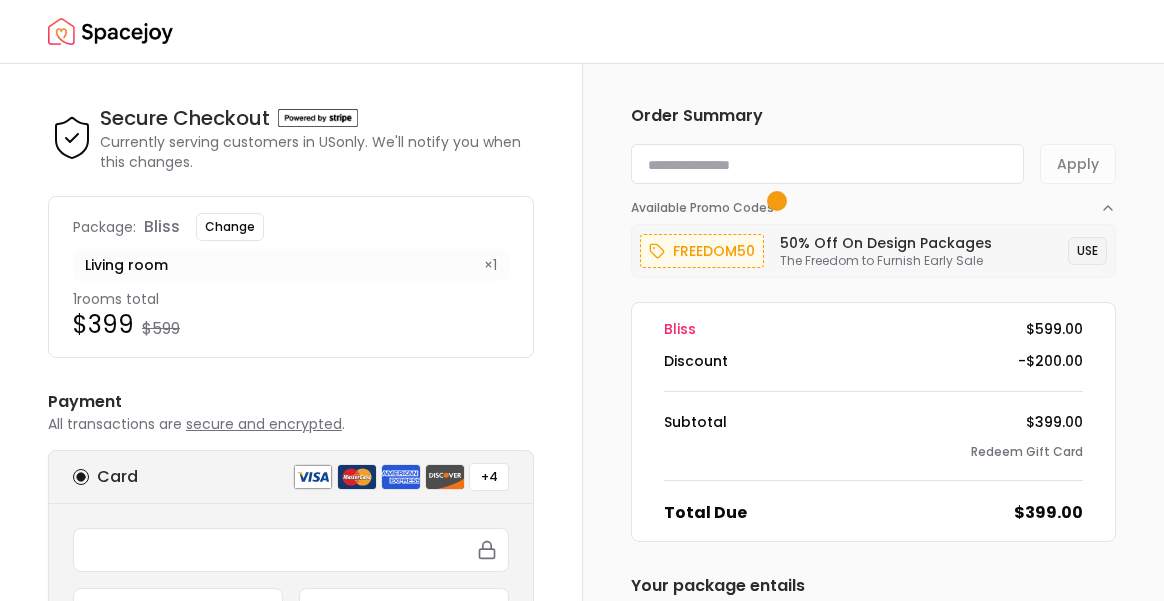 click on "USE" at bounding box center (1087, 251) 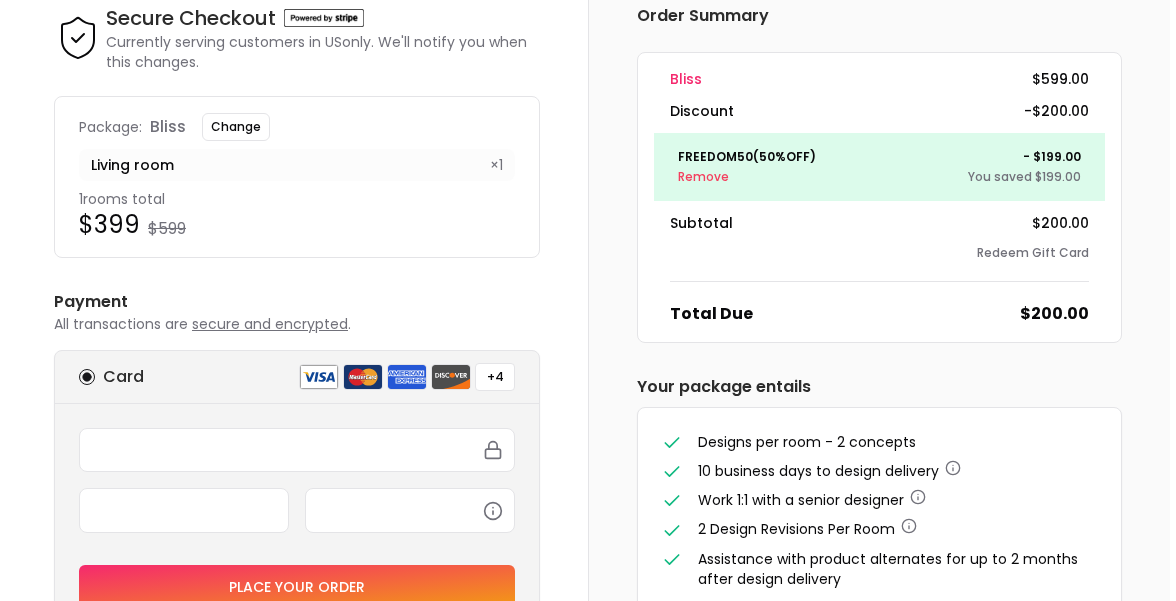 scroll, scrollTop: 0, scrollLeft: 0, axis: both 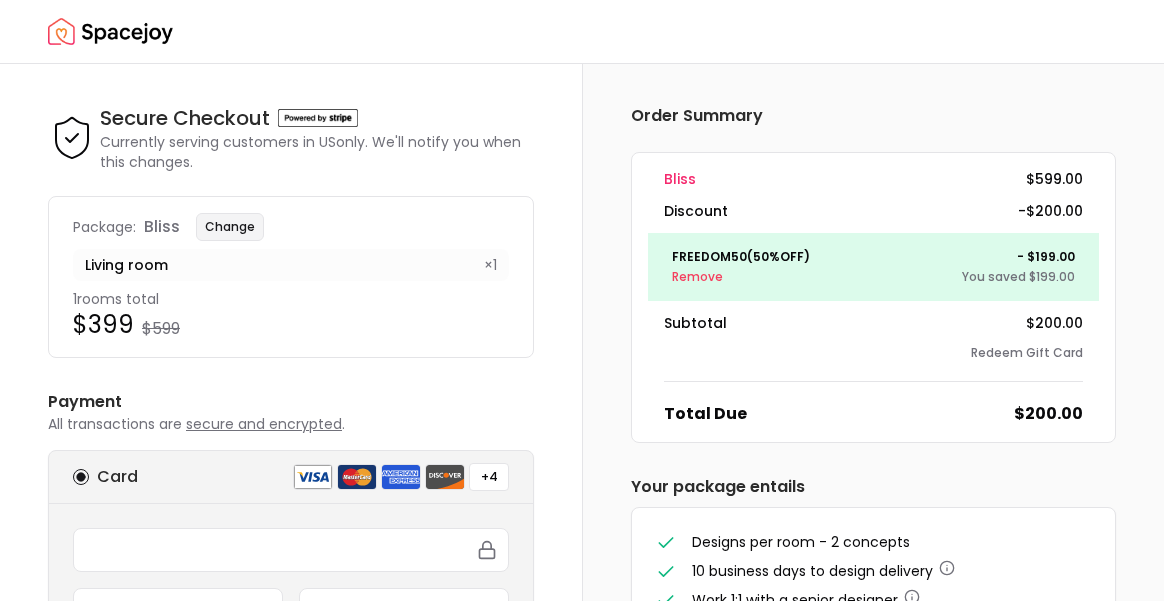 click on "Change" at bounding box center [230, 227] 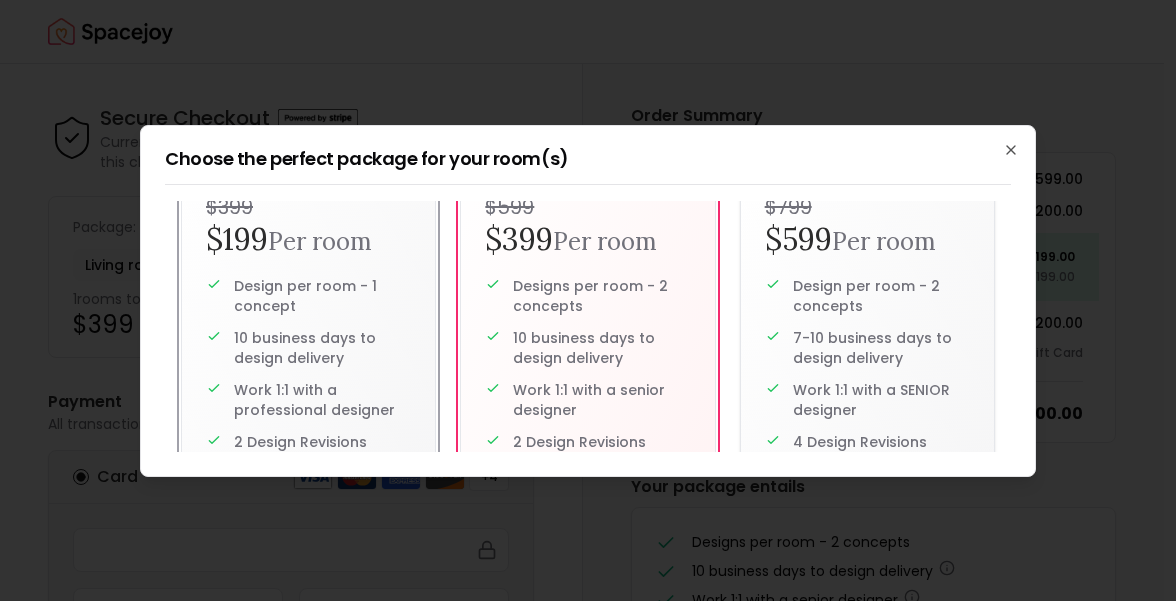 scroll, scrollTop: 76, scrollLeft: 0, axis: vertical 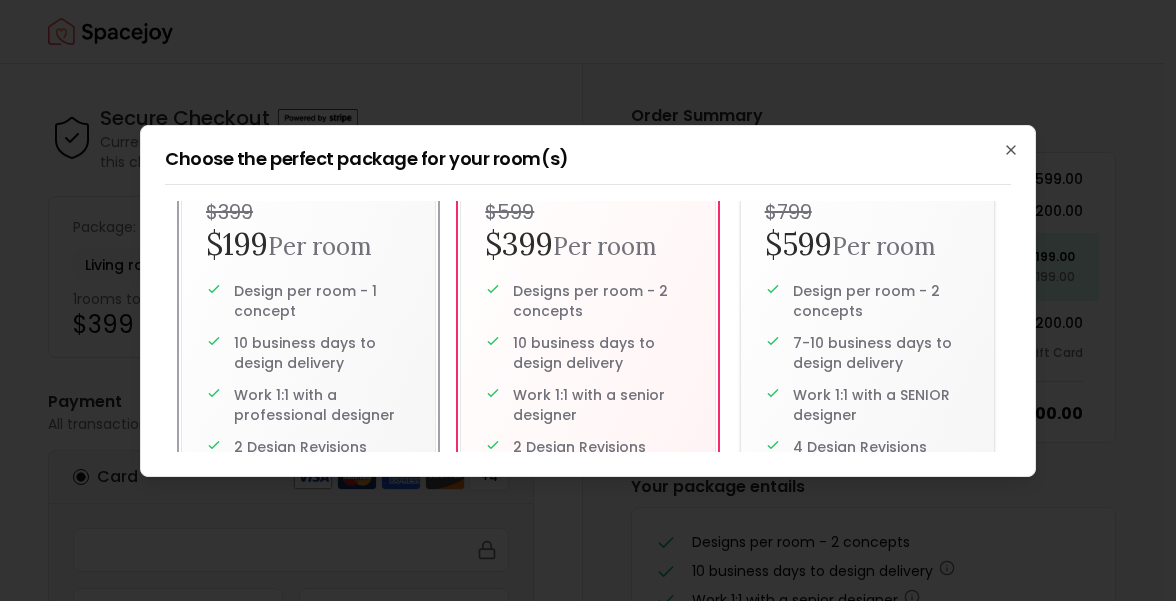 type 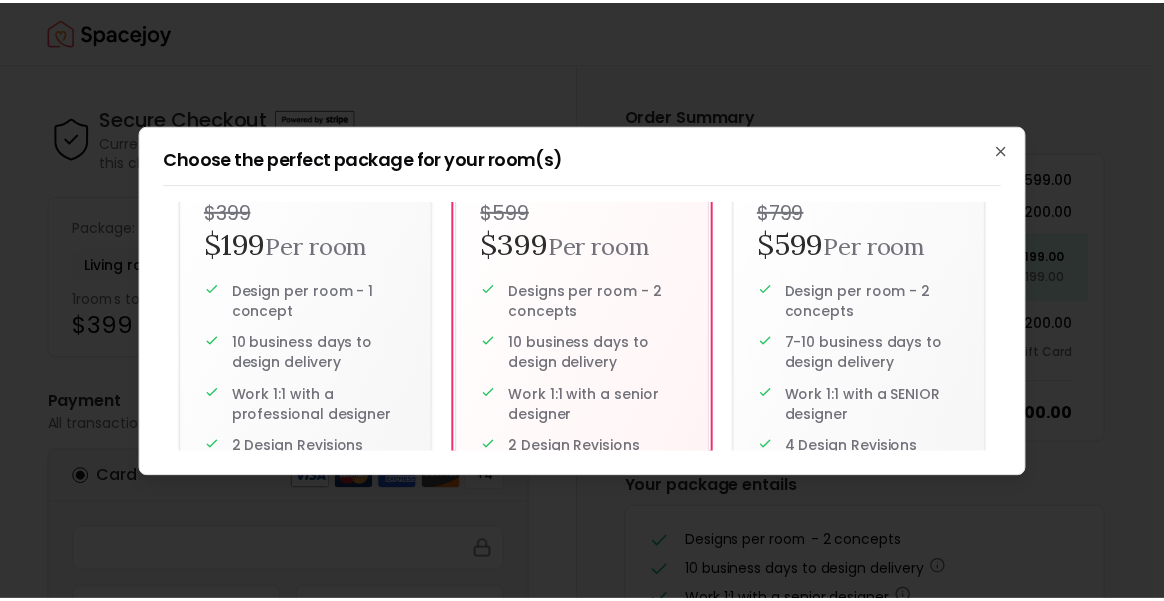 scroll, scrollTop: 83, scrollLeft: 0, axis: vertical 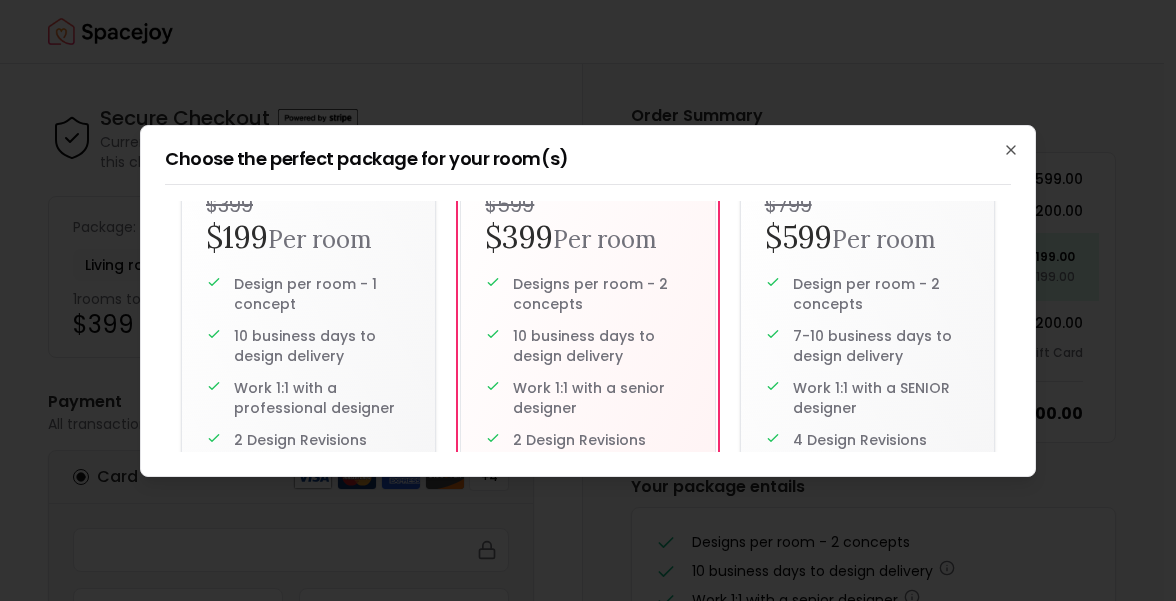 click on "Design per room - 1 concept 10 business days to design delivery Work 1:1 with a professional designer 2 Design Revisions Per Room Paint recommendations Window treatments" at bounding box center (308, 404) 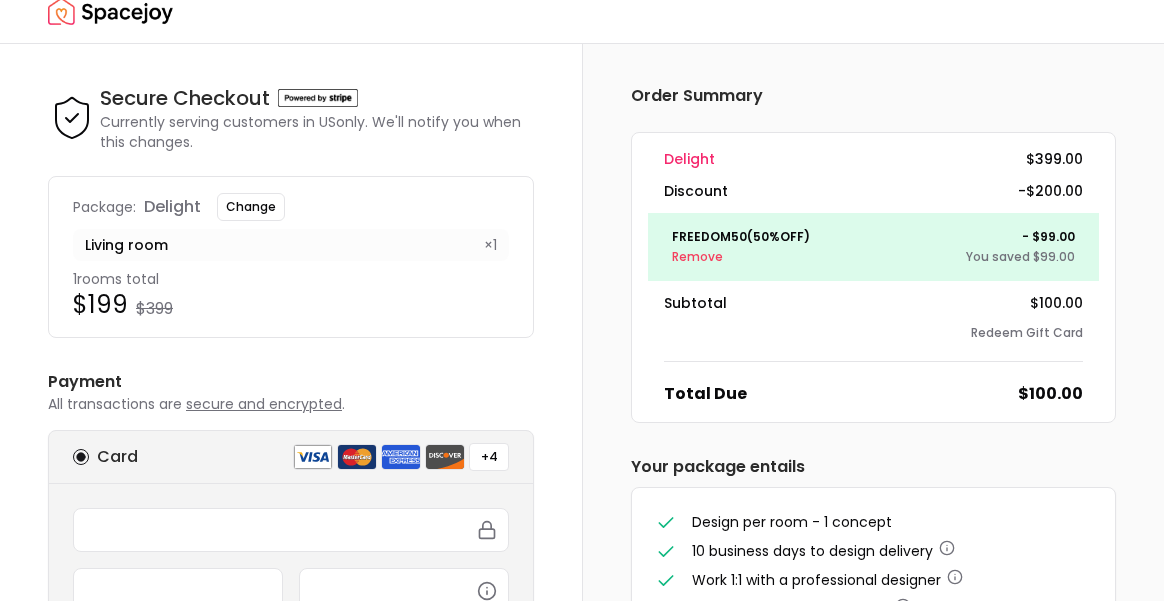 scroll, scrollTop: 324, scrollLeft: 0, axis: vertical 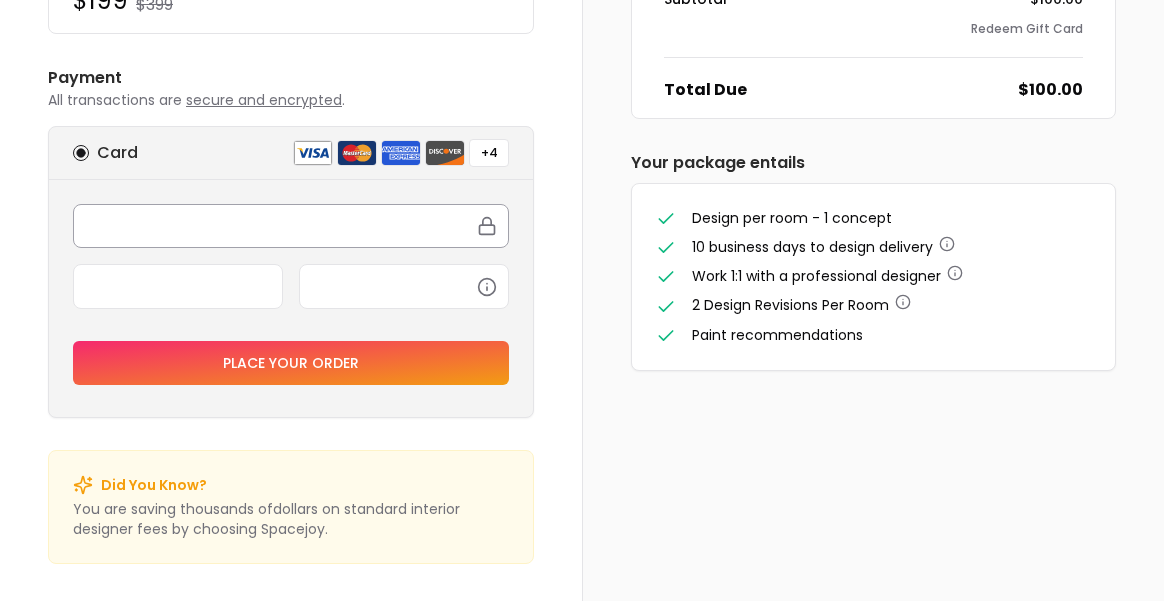 click at bounding box center [291, 226] 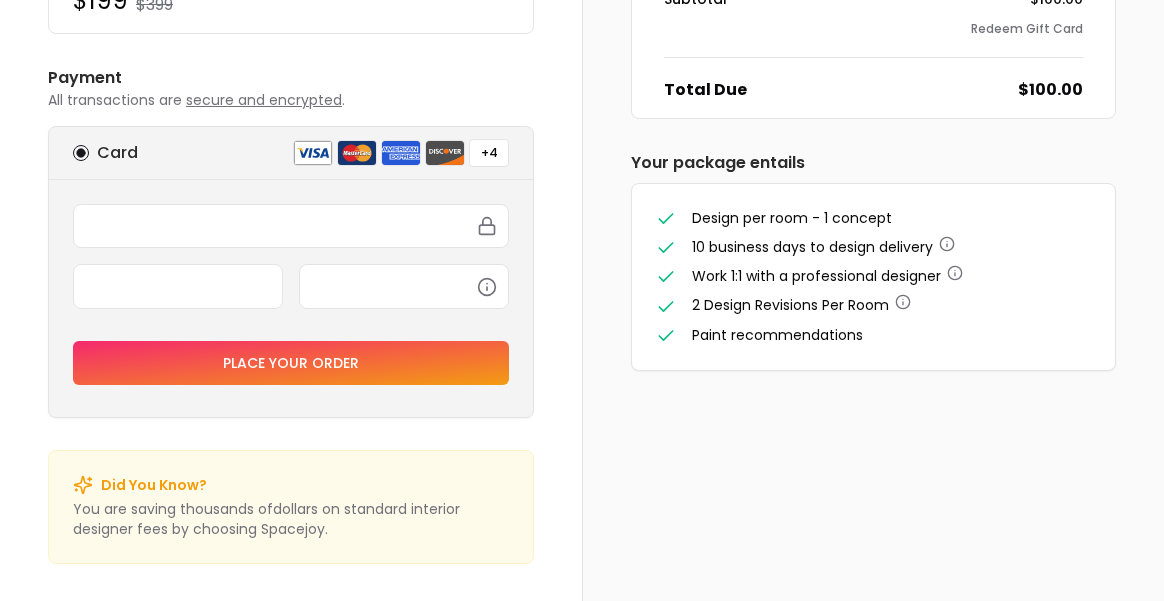 click on "Place your order" at bounding box center (291, 363) 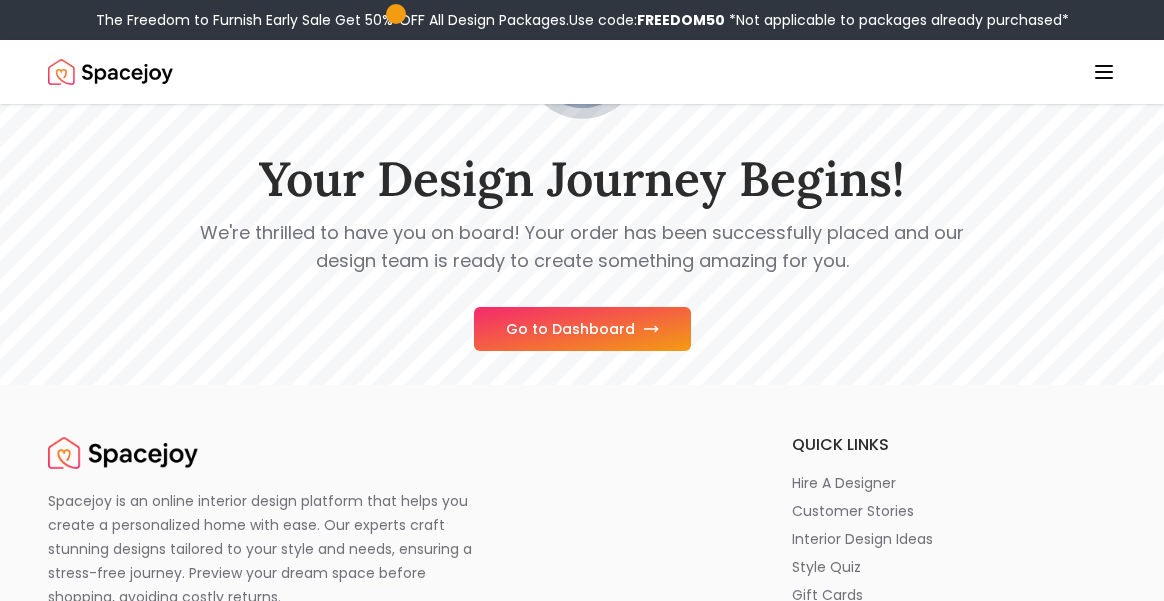 scroll, scrollTop: 142, scrollLeft: 0, axis: vertical 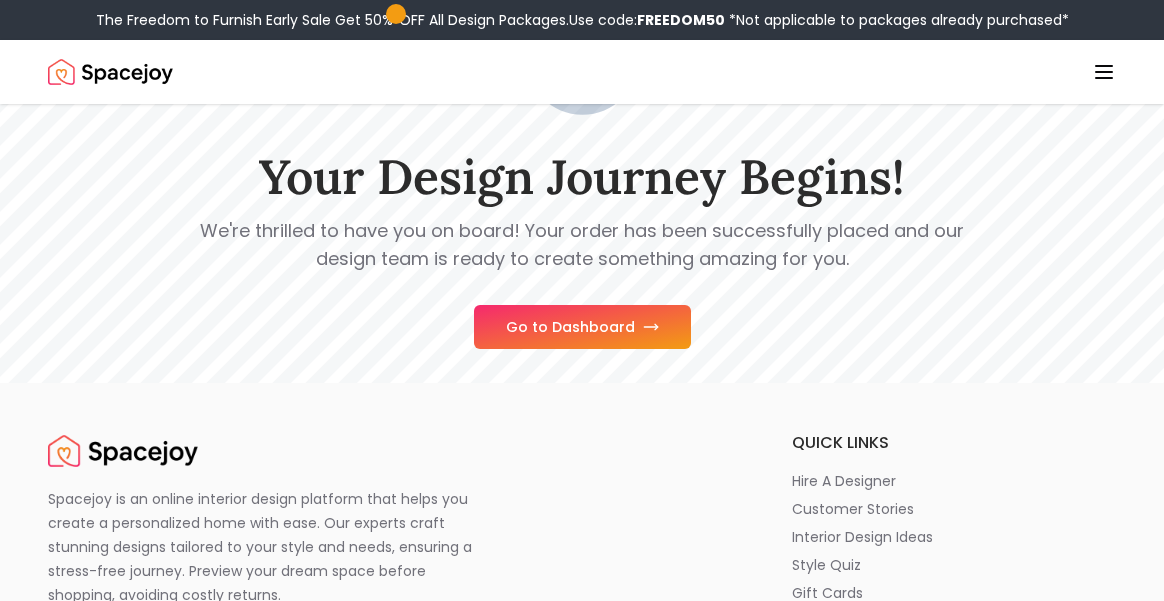 click on "Go to Dashboard" at bounding box center (582, 327) 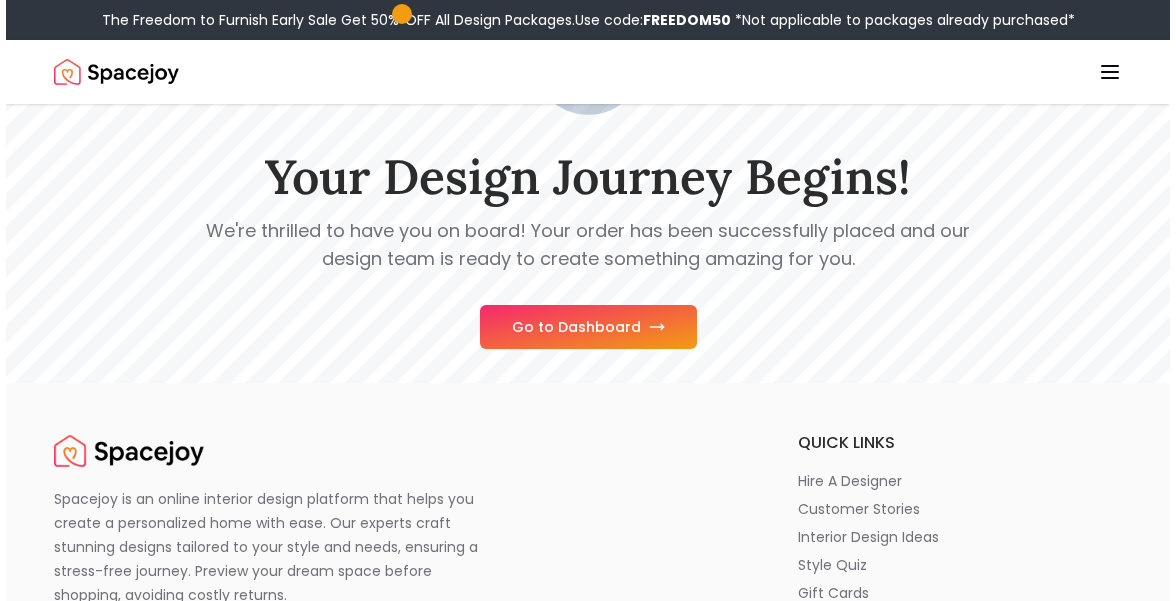 scroll, scrollTop: 0, scrollLeft: 0, axis: both 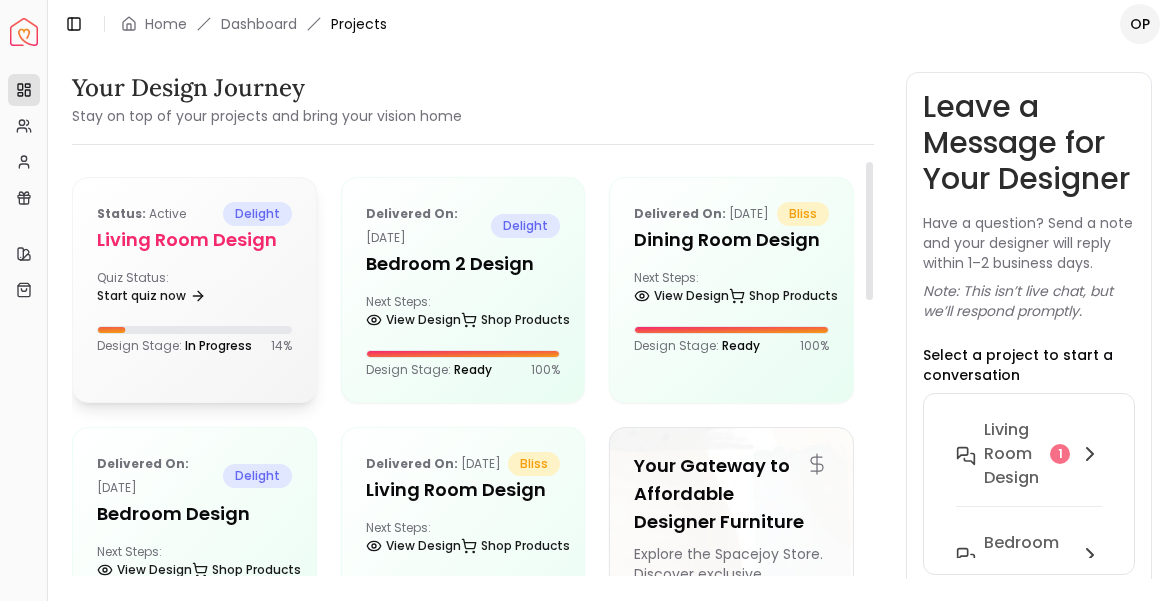 click on "Living Room design" at bounding box center [194, 240] 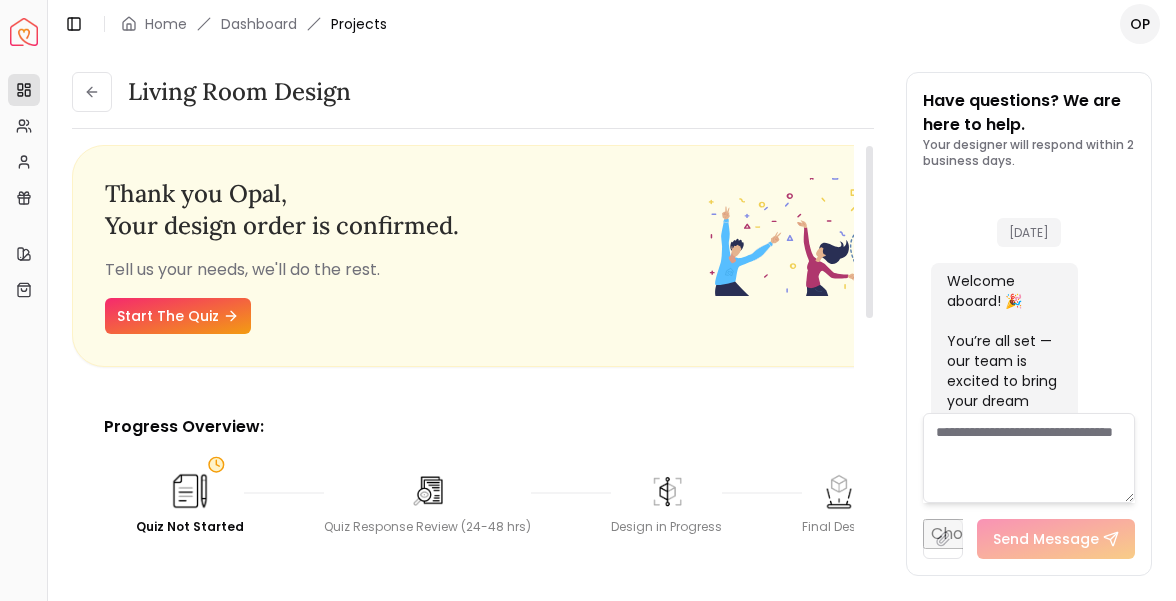 scroll, scrollTop: 1311, scrollLeft: 0, axis: vertical 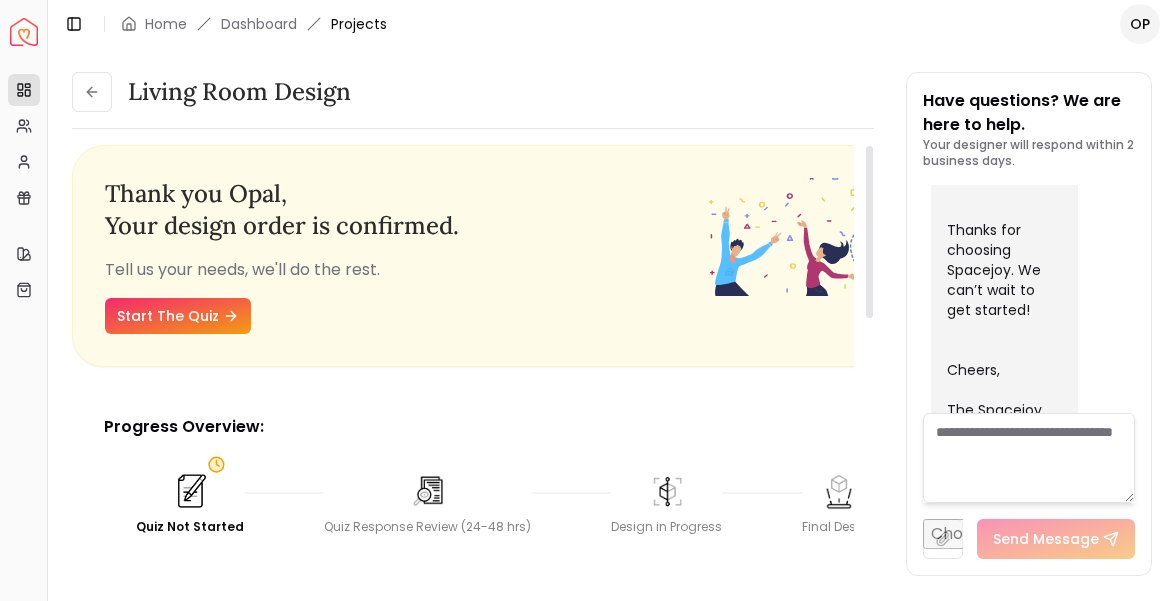 click at bounding box center [1029, 458] 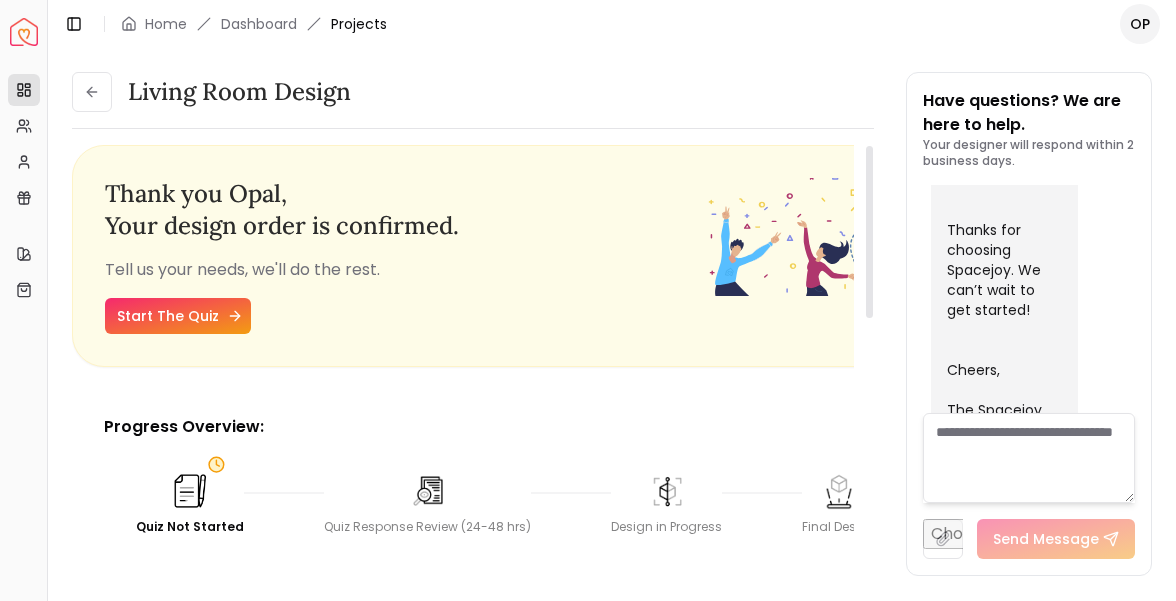 click on "Start The Quiz" at bounding box center (178, 316) 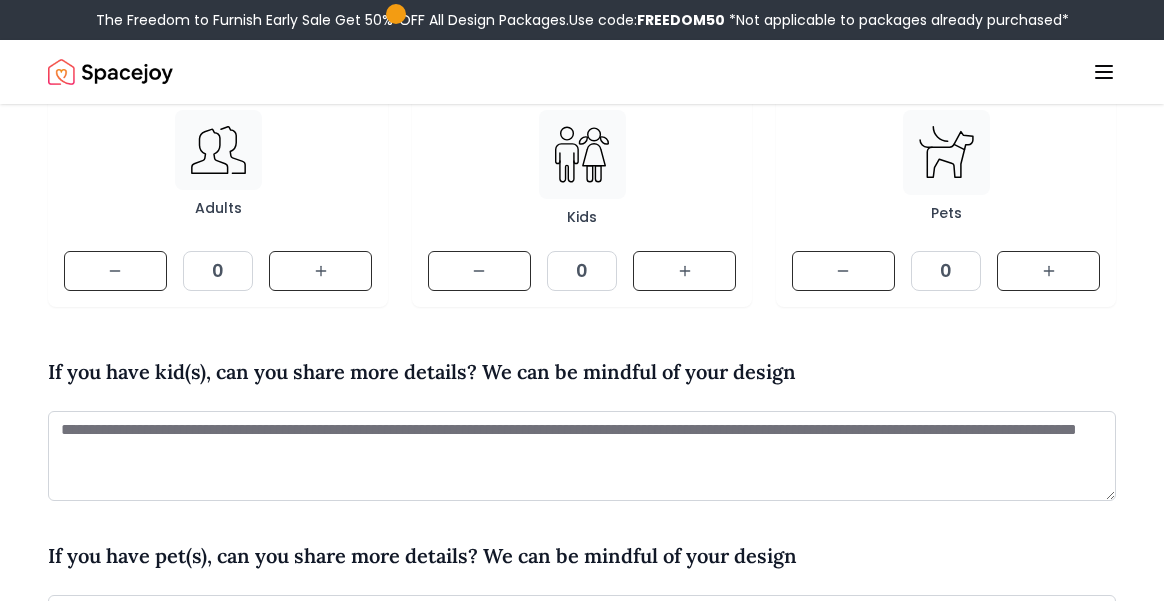 scroll, scrollTop: 332, scrollLeft: 0, axis: vertical 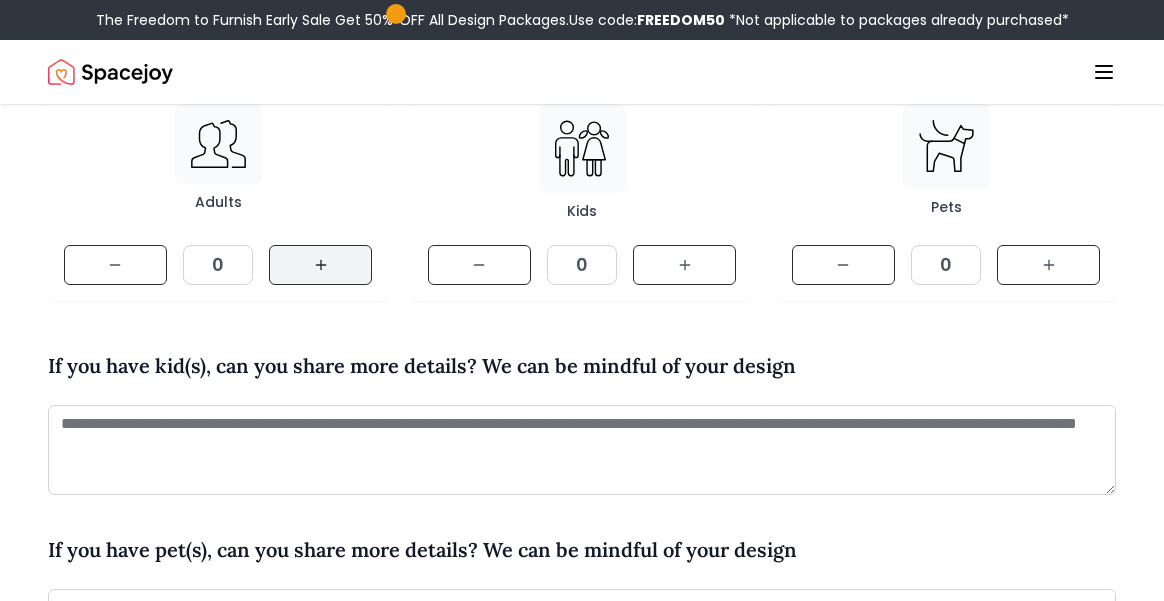 click at bounding box center (320, 265) 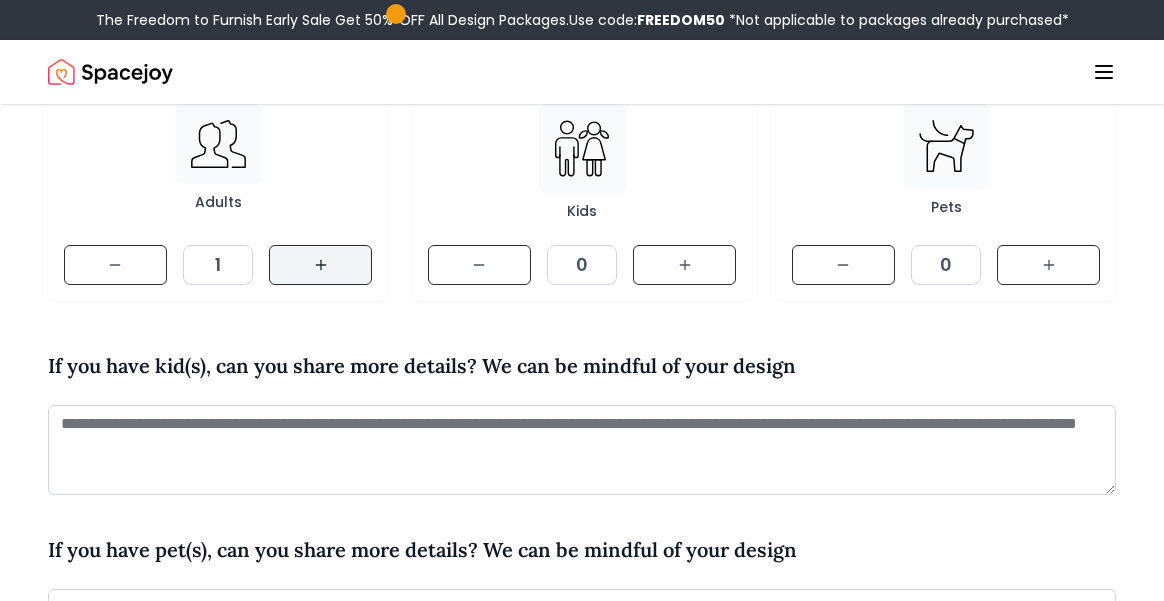 click at bounding box center [320, 265] 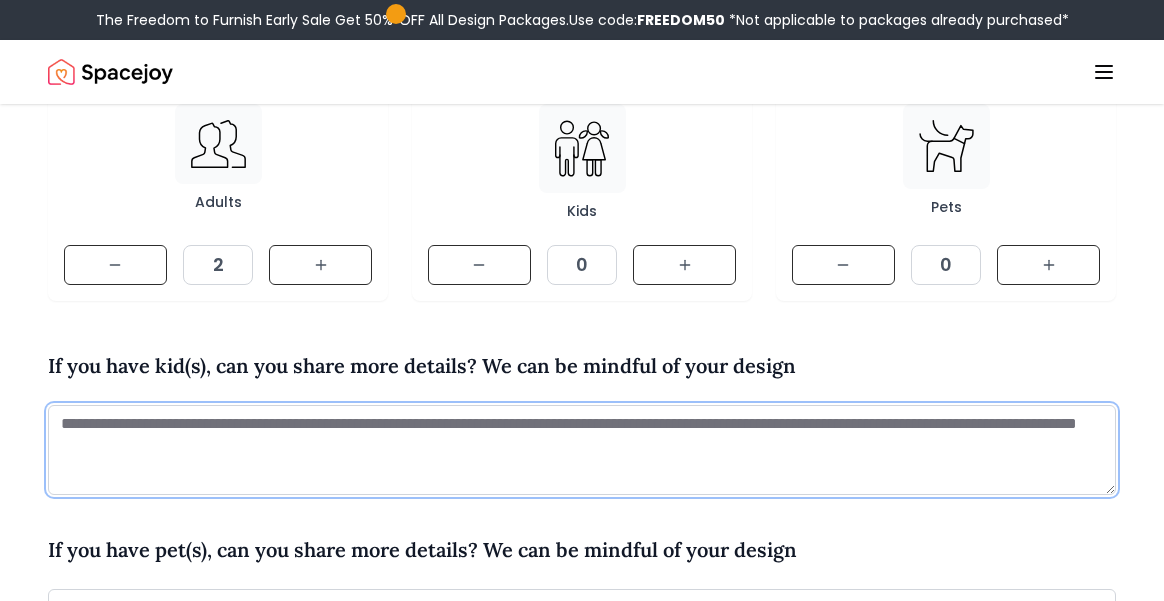 click at bounding box center [582, 450] 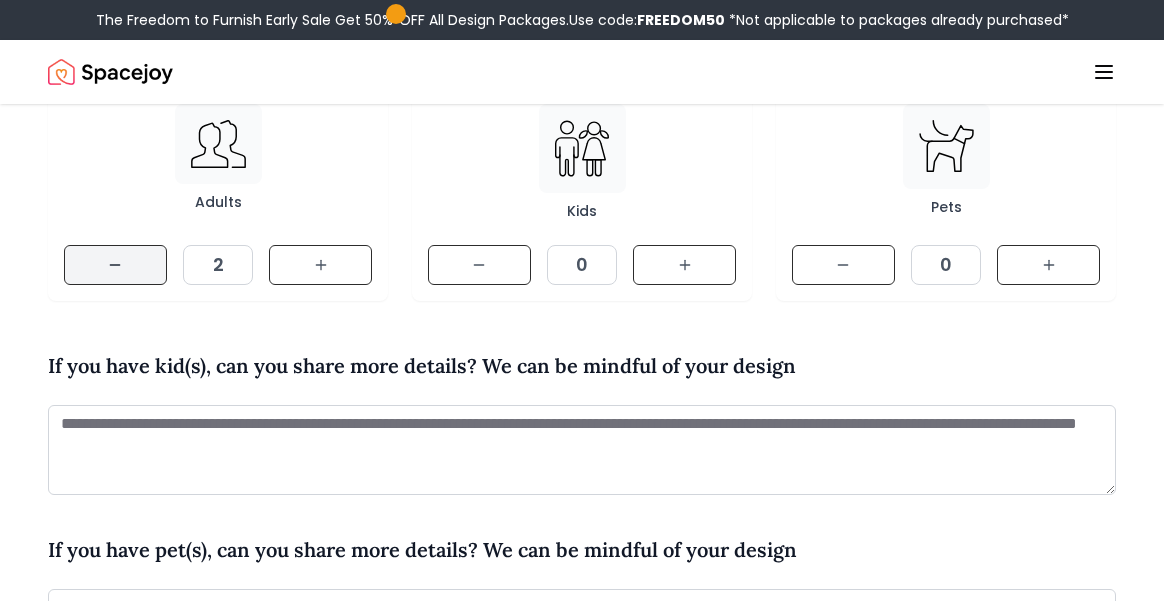 click at bounding box center [115, 265] 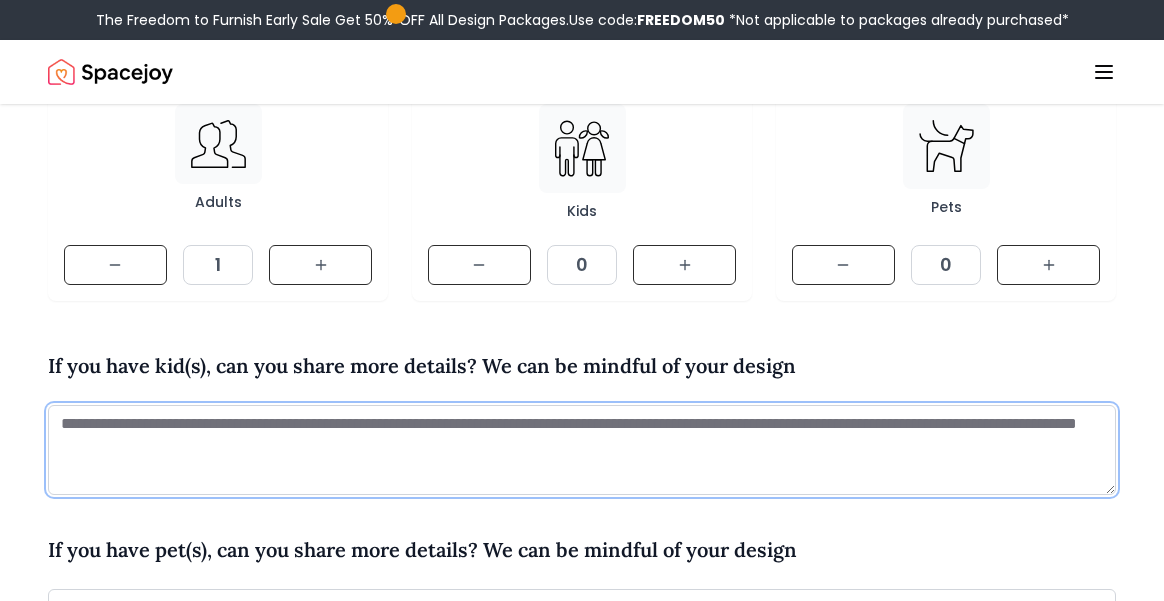 click at bounding box center (582, 450) 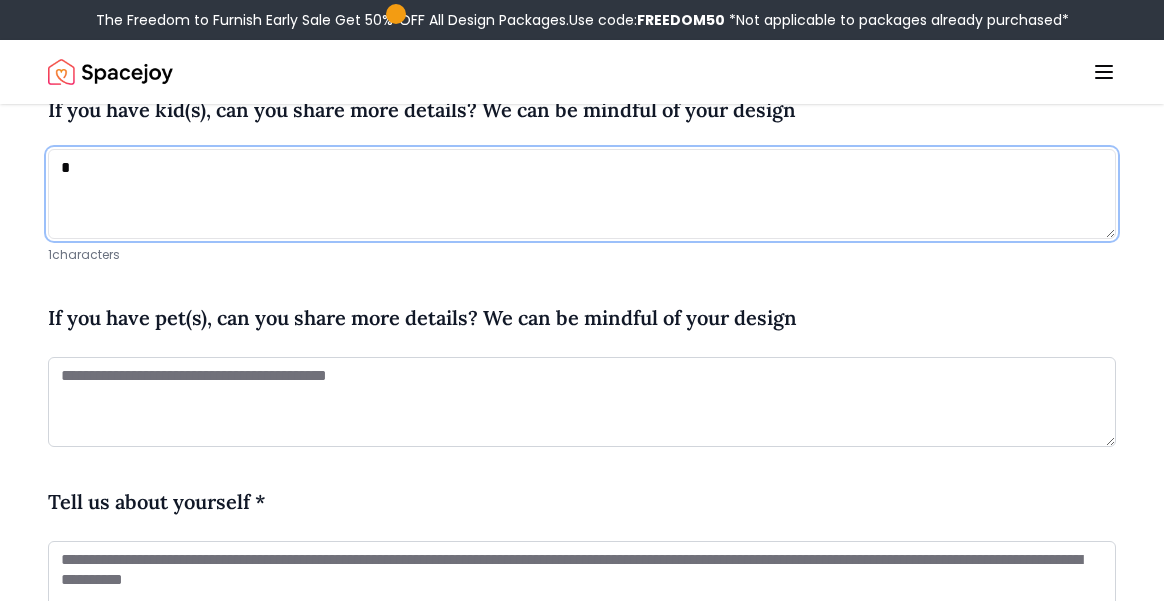 scroll, scrollTop: 589, scrollLeft: 0, axis: vertical 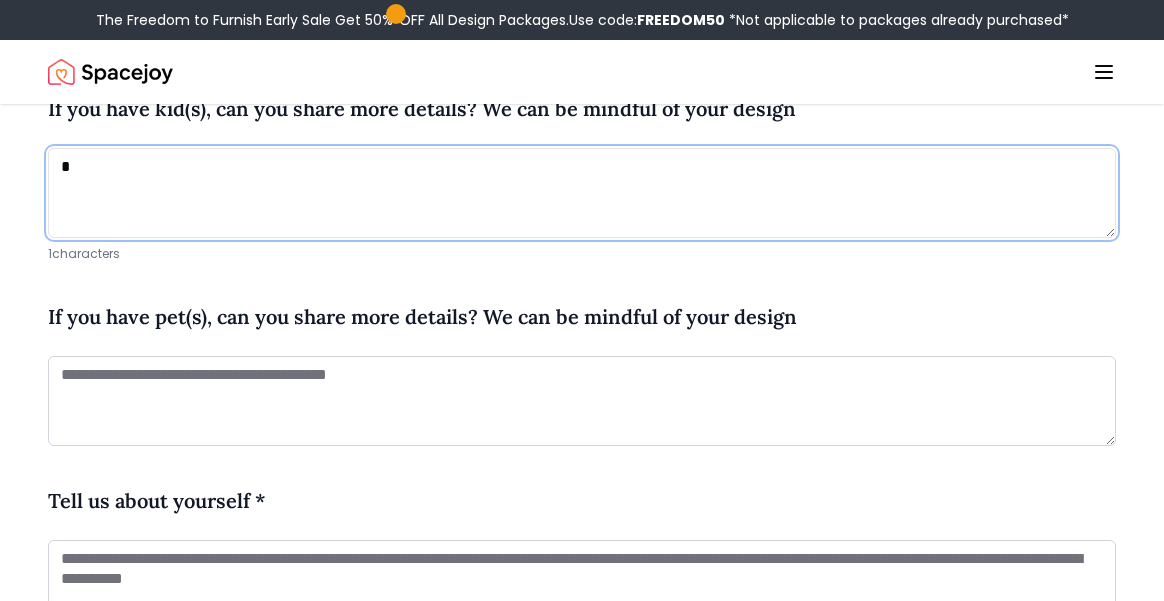 type on "*" 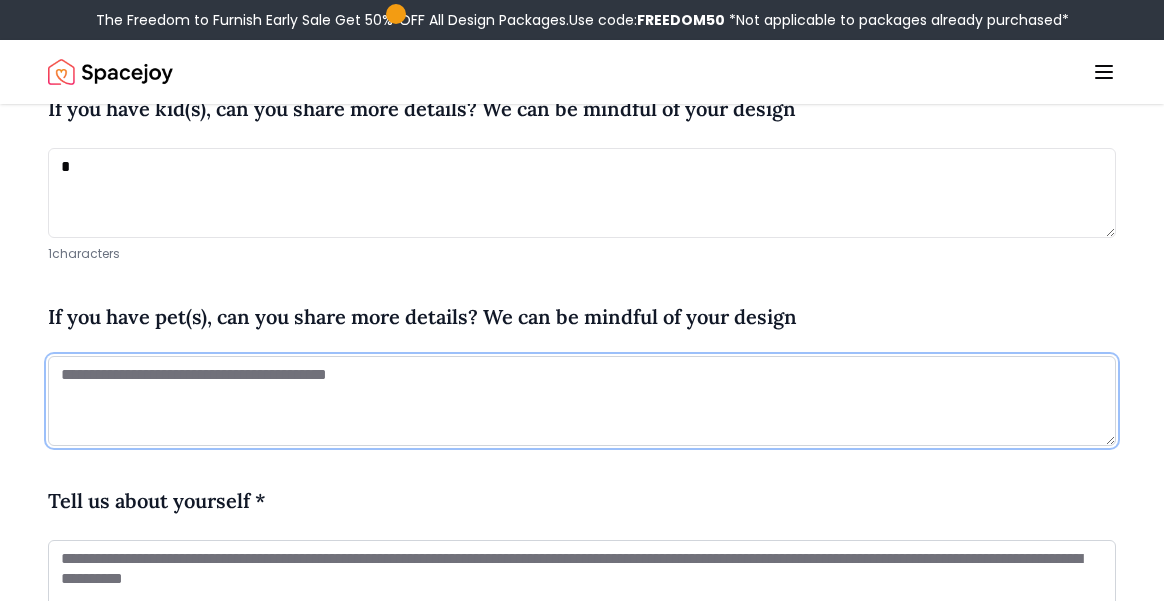 click at bounding box center (582, 401) 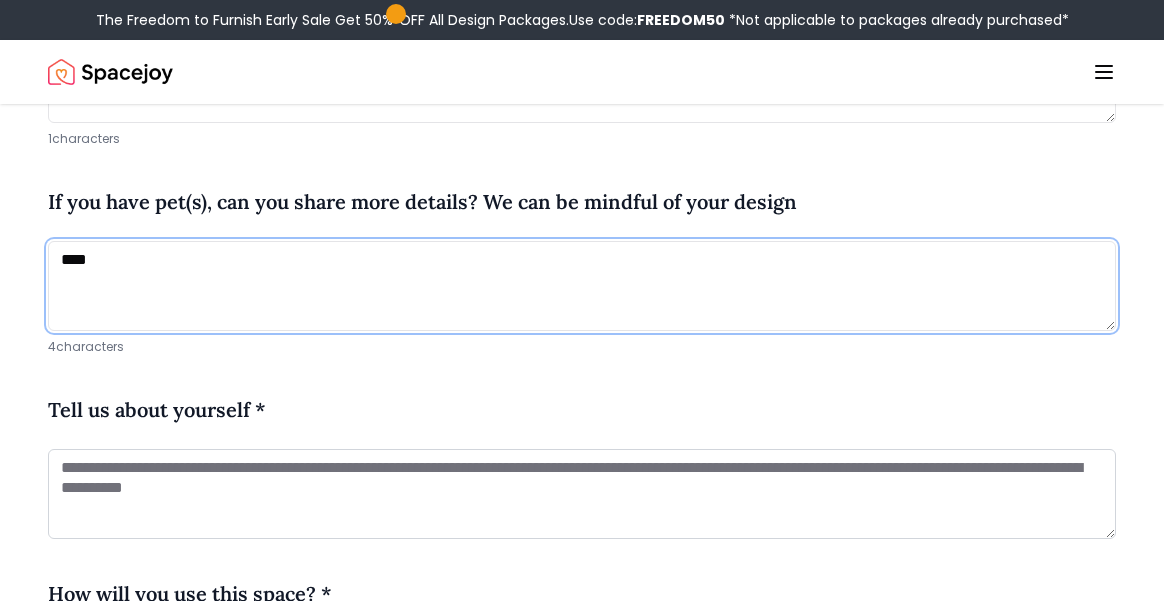 scroll, scrollTop: 709, scrollLeft: 0, axis: vertical 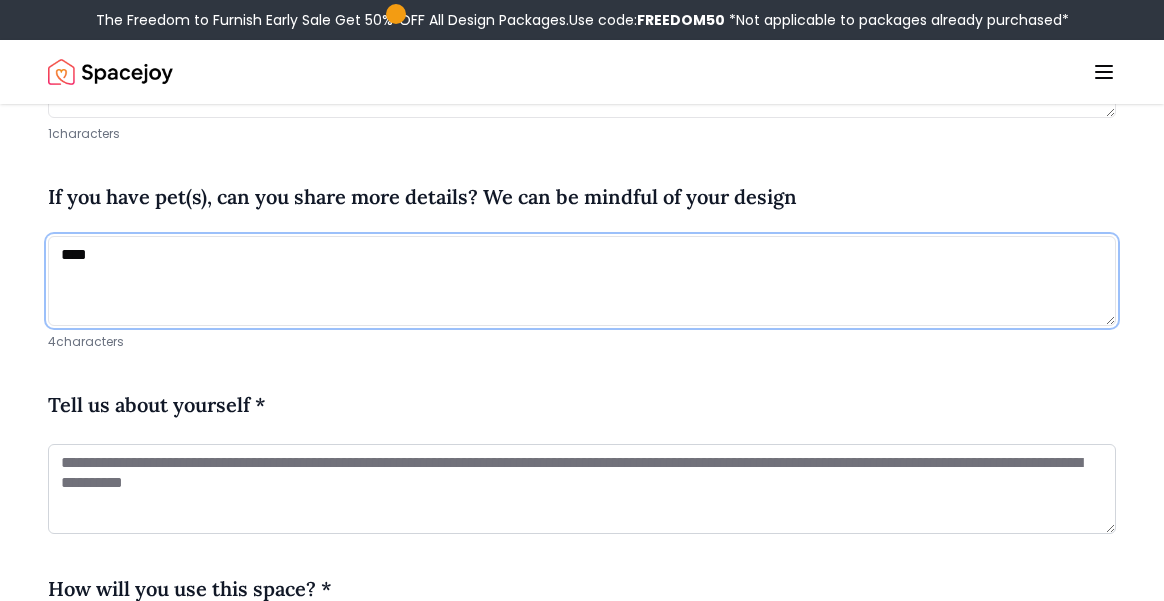 type on "****" 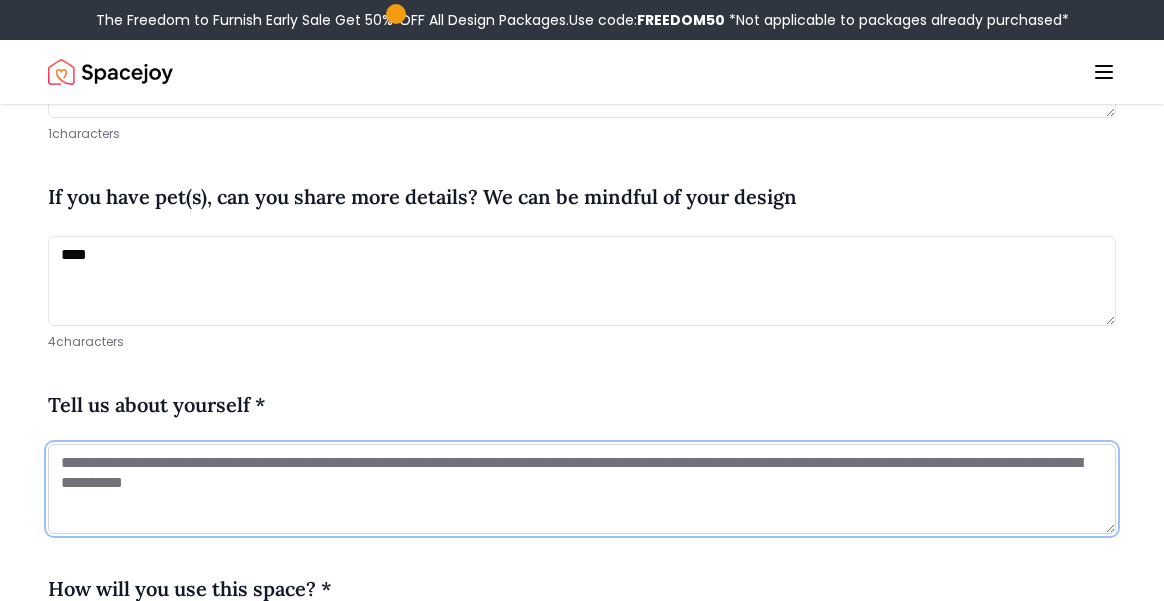 click at bounding box center (582, 489) 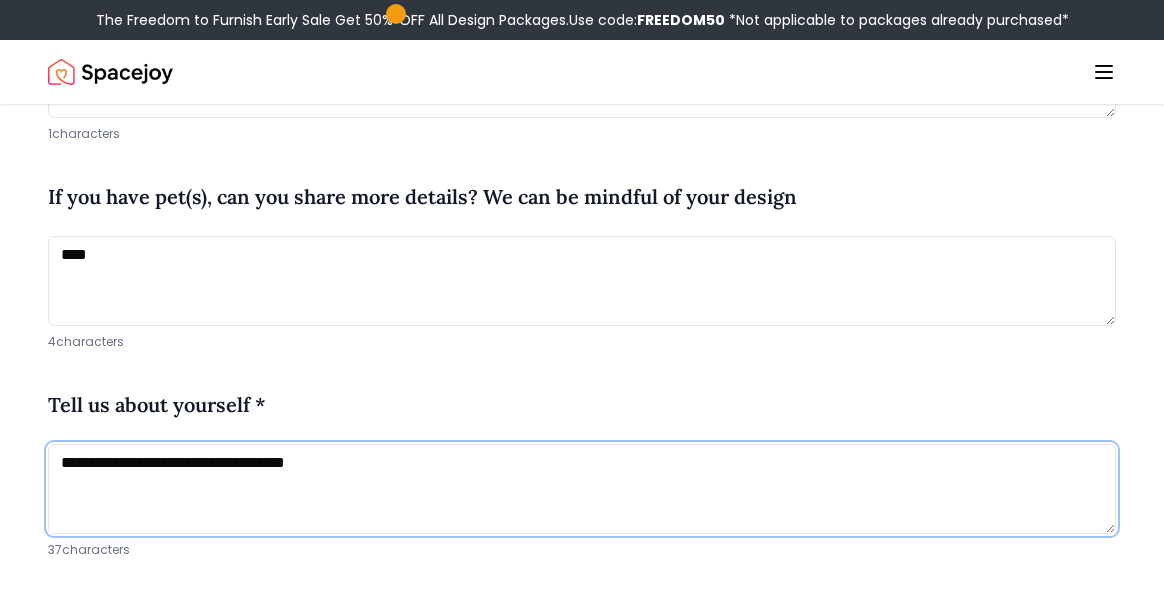 type on "**********" 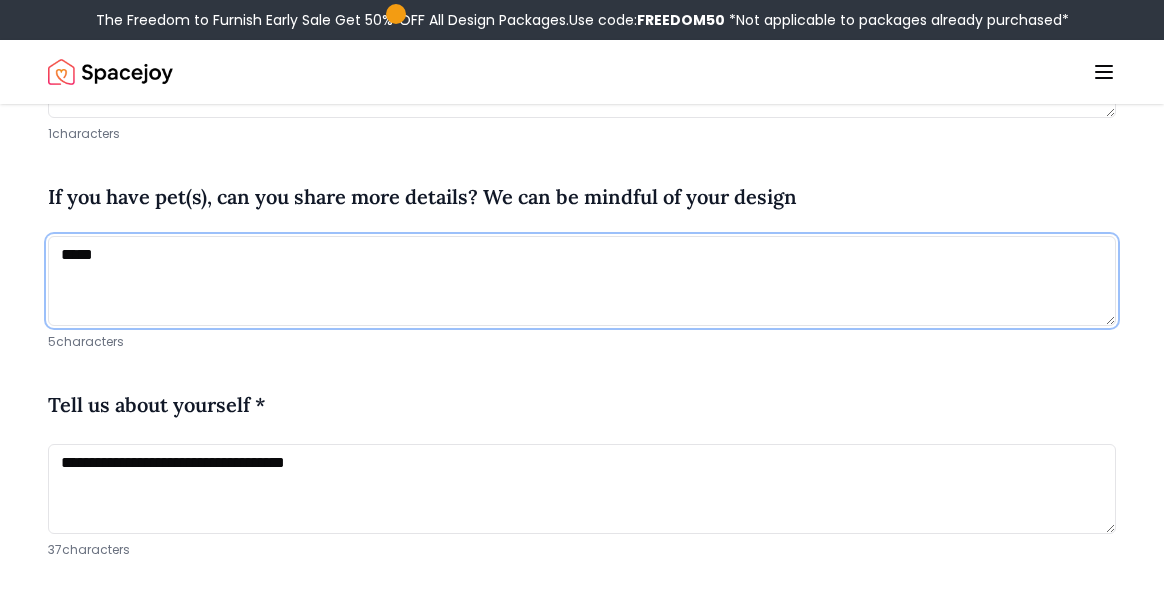 type on "****" 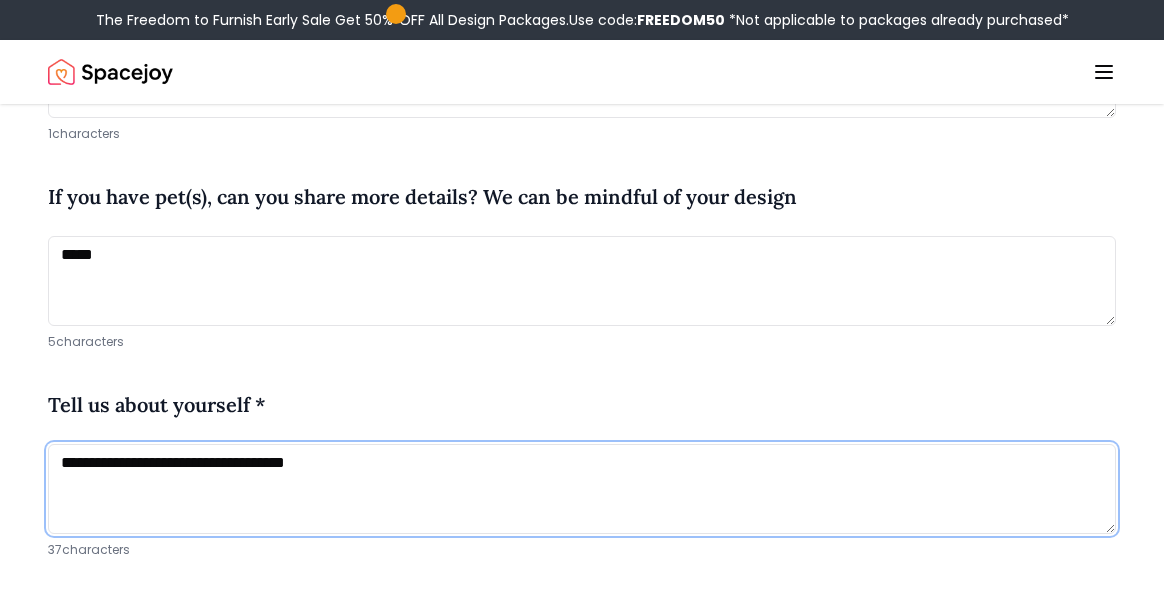 click on "**********" at bounding box center [582, 489] 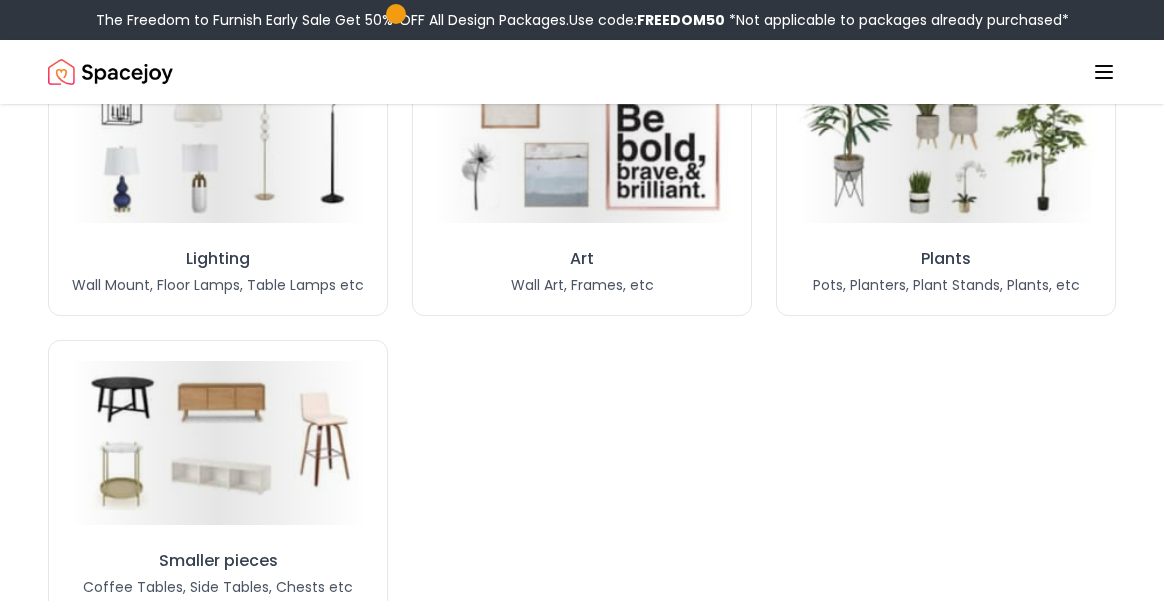scroll, scrollTop: 2146, scrollLeft: 0, axis: vertical 